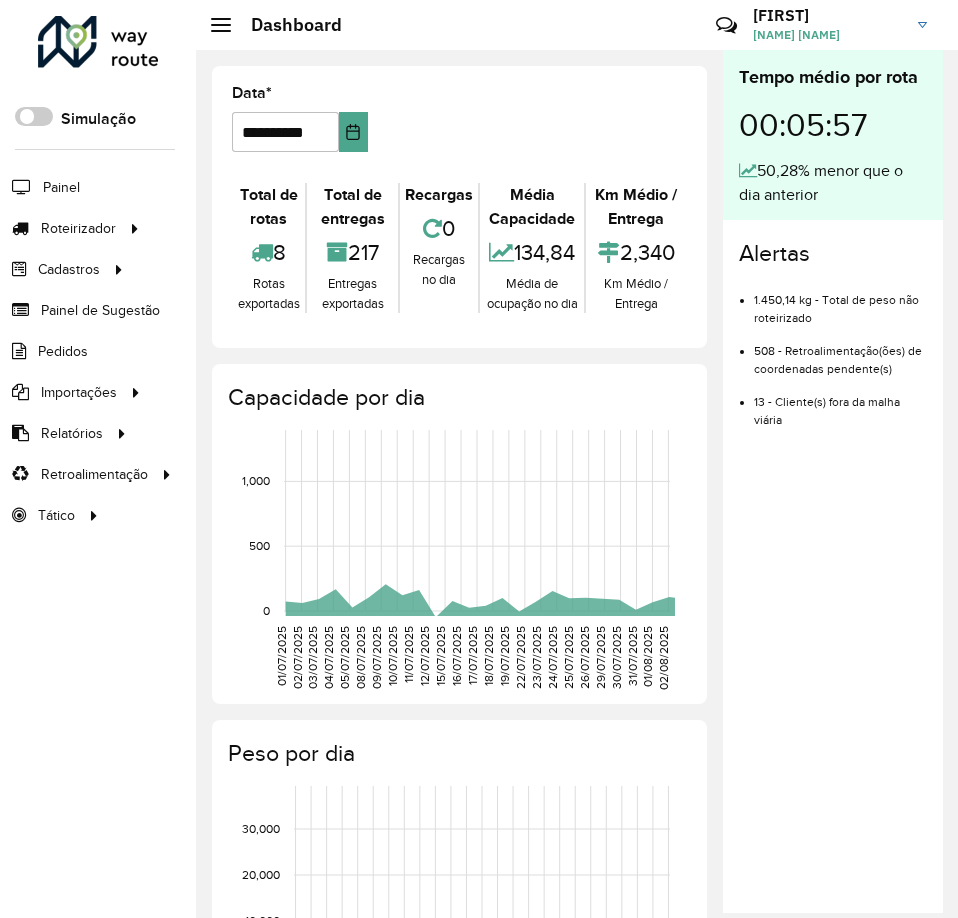 scroll, scrollTop: 0, scrollLeft: 0, axis: both 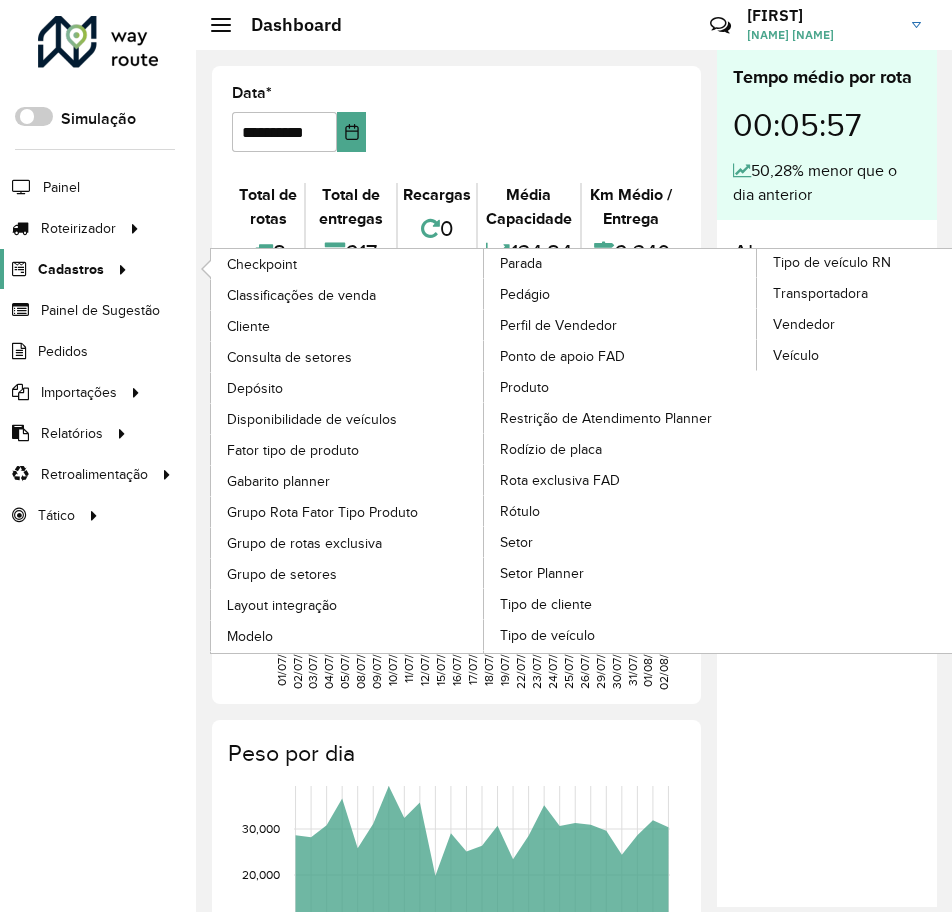 click on "Cadastros" 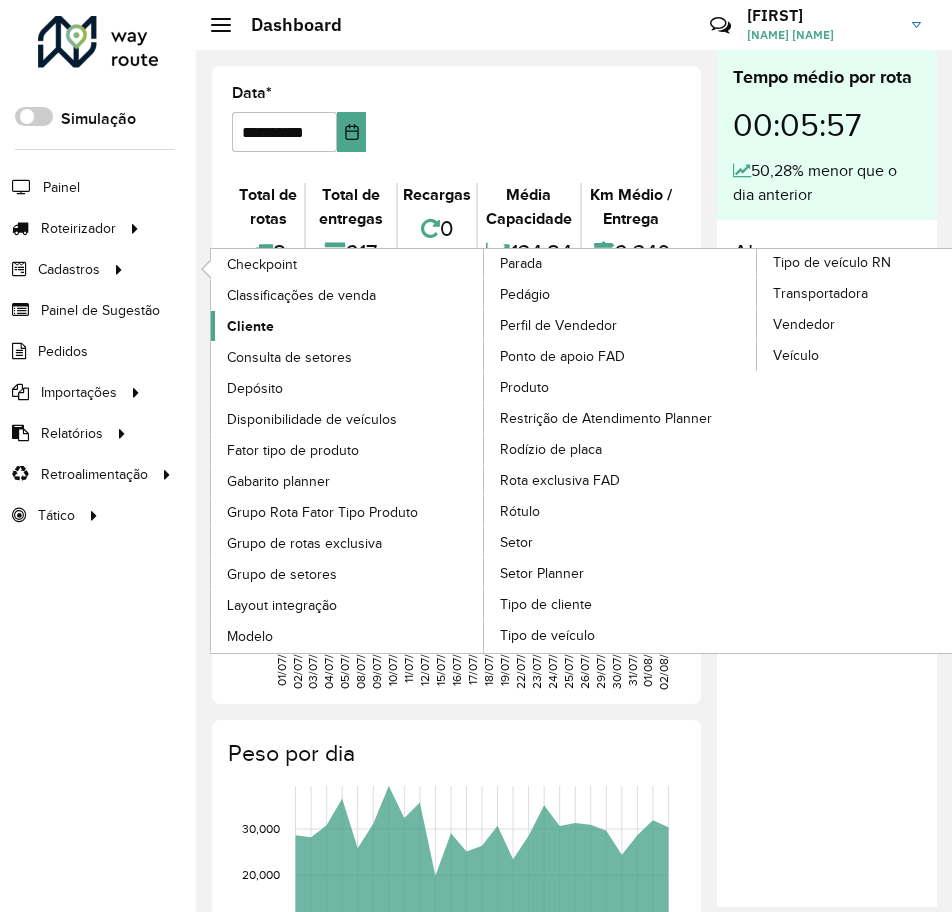 click on "Cliente" 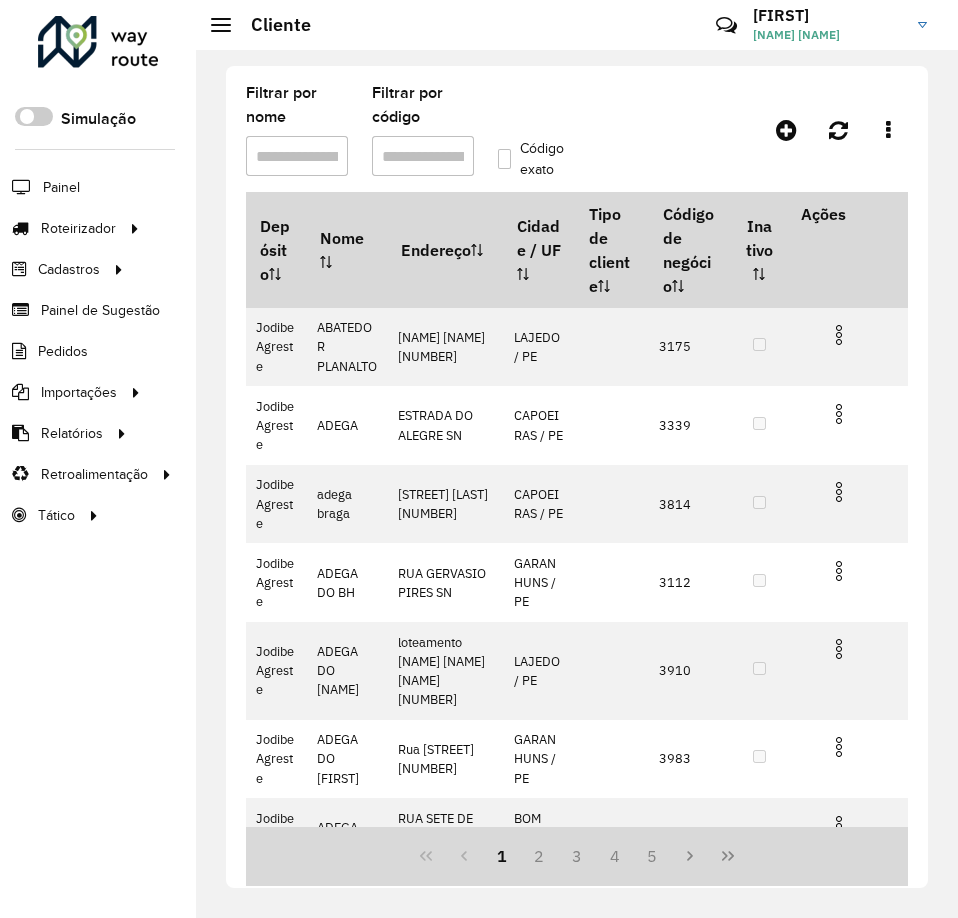 click on "Filtrar por nome" at bounding box center (297, 156) 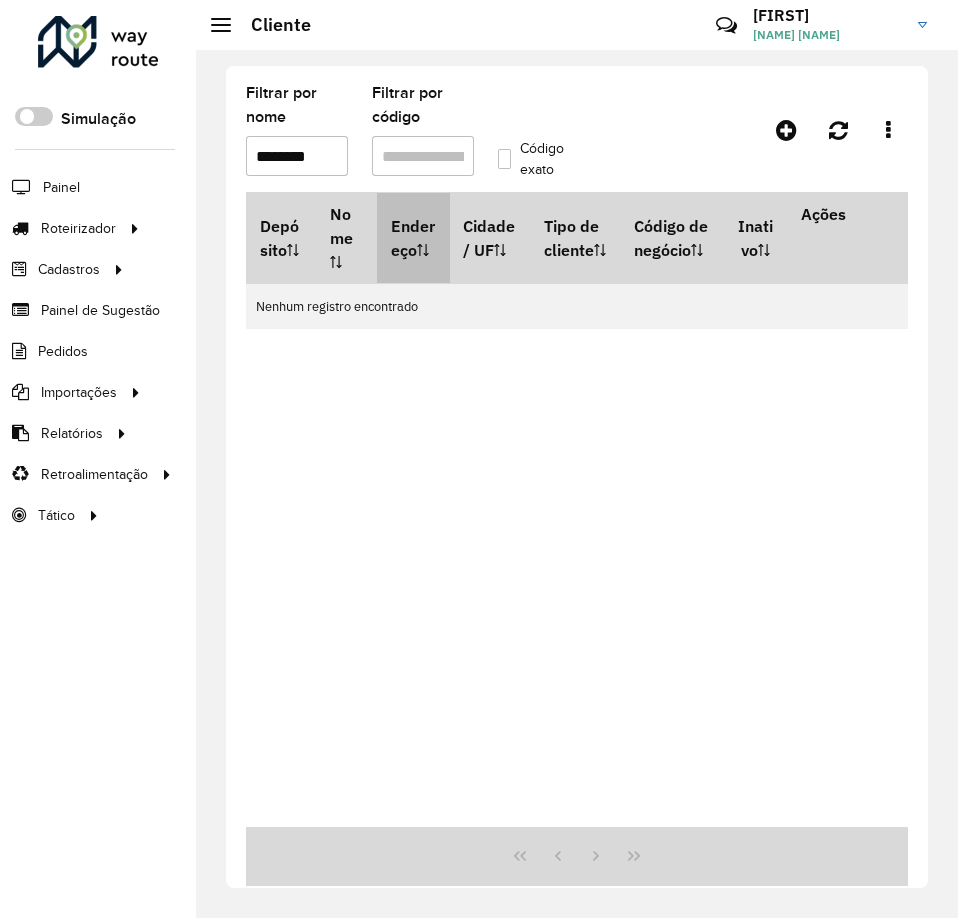 scroll, scrollTop: 0, scrollLeft: 0, axis: both 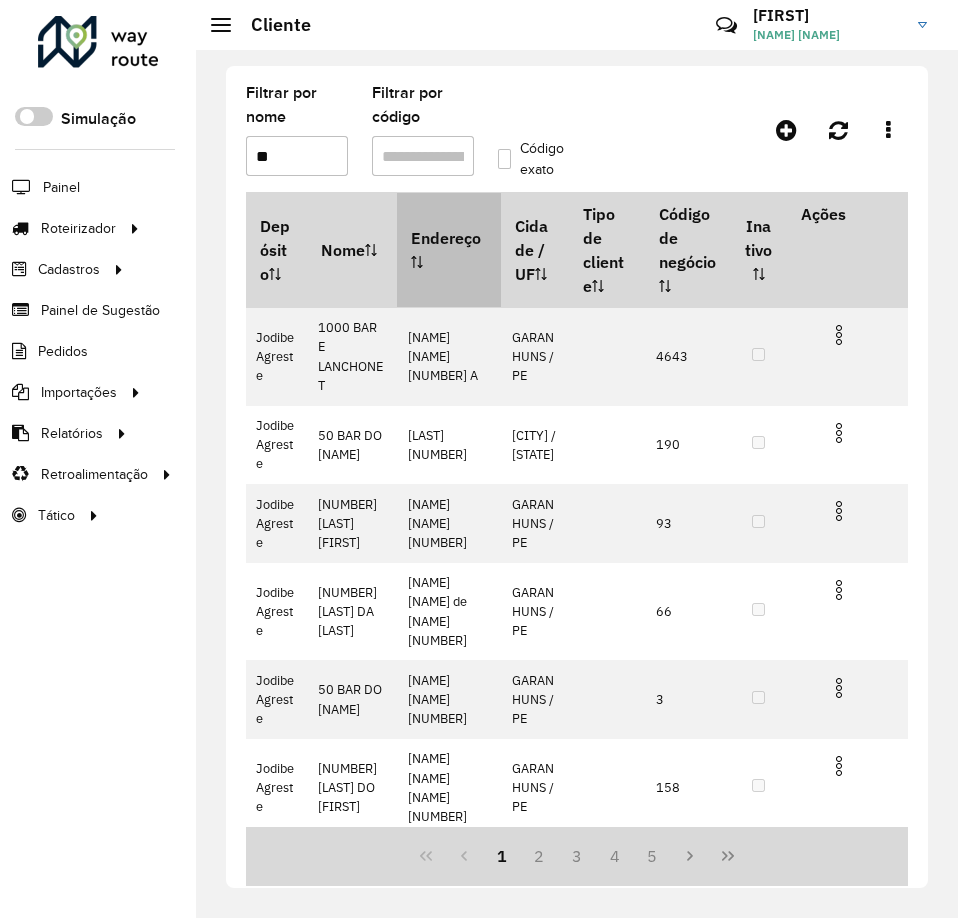 type on "*" 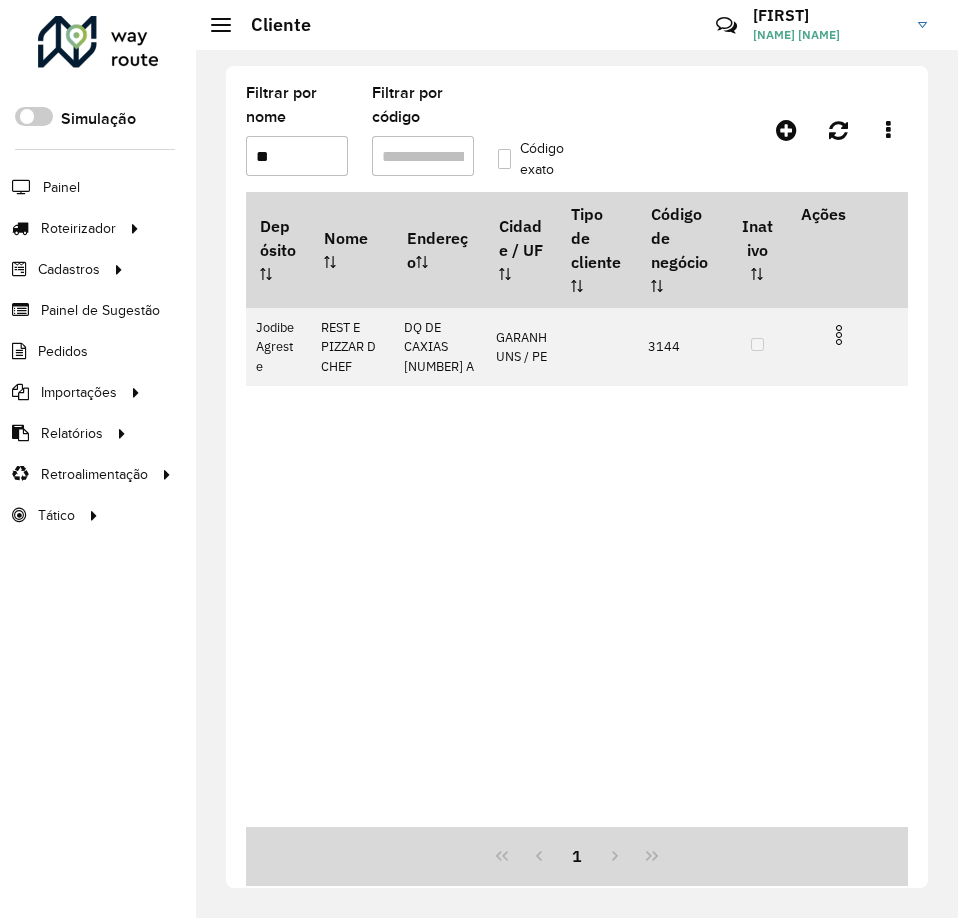 type on "*" 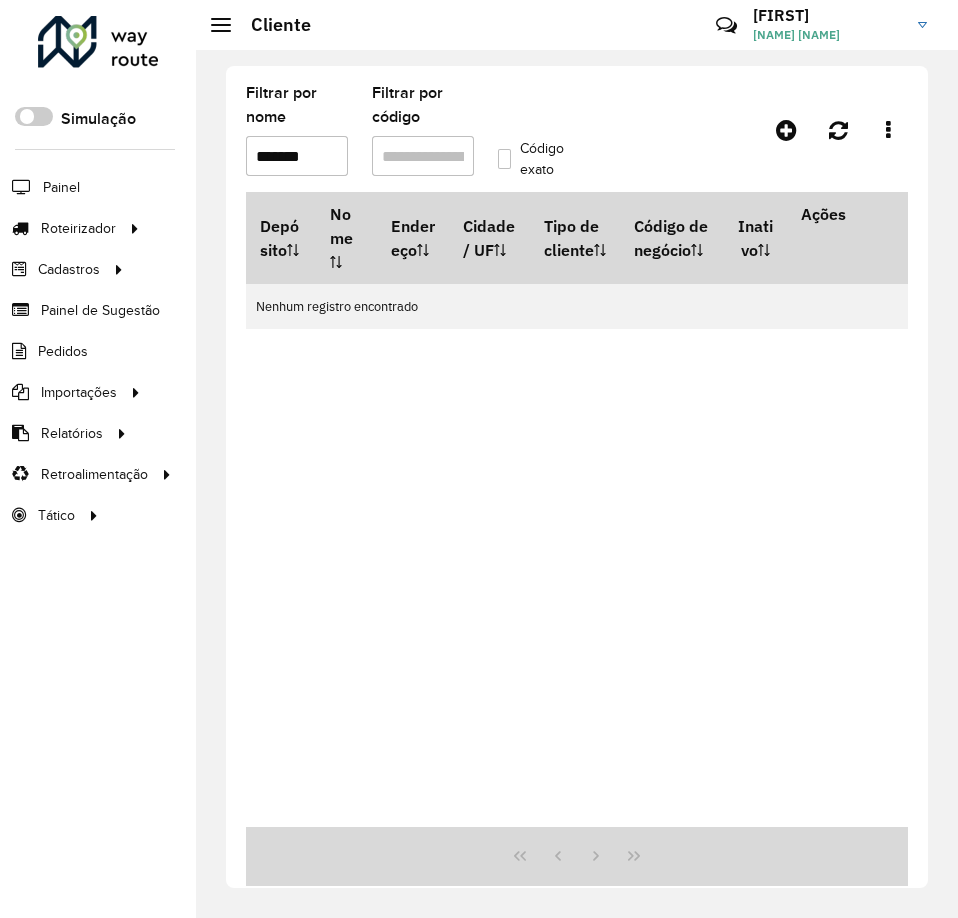 scroll, scrollTop: 0, scrollLeft: 0, axis: both 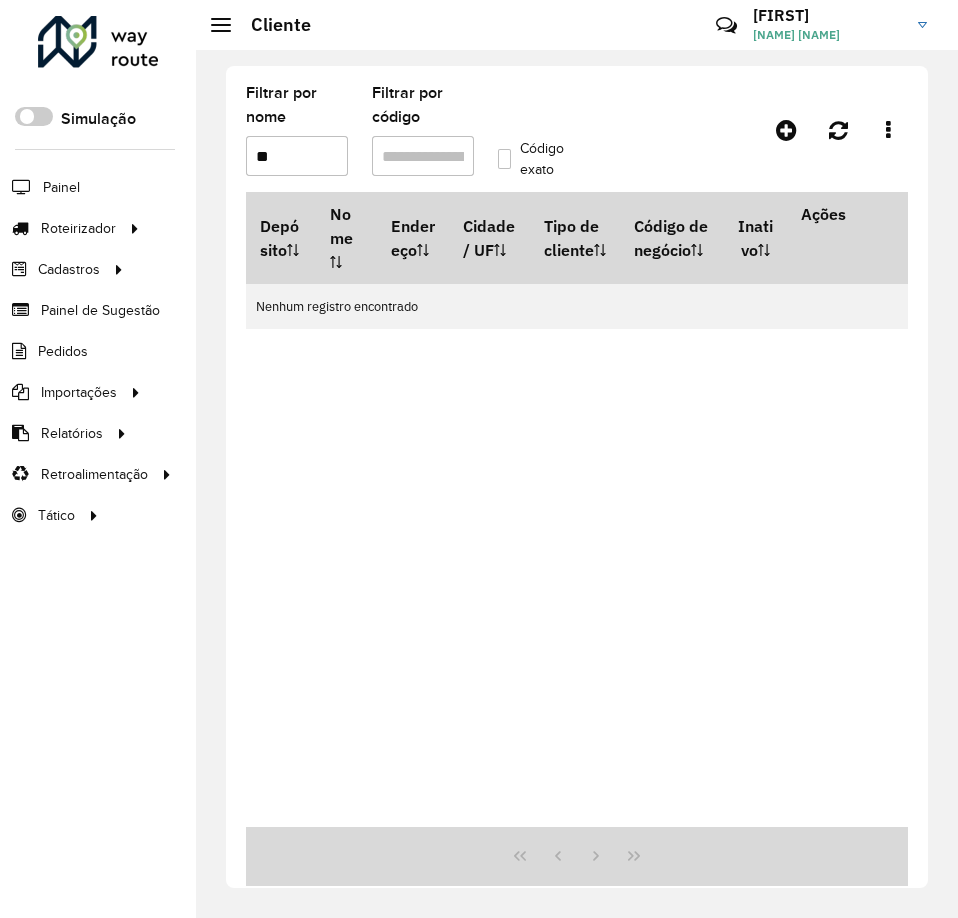 type on "*" 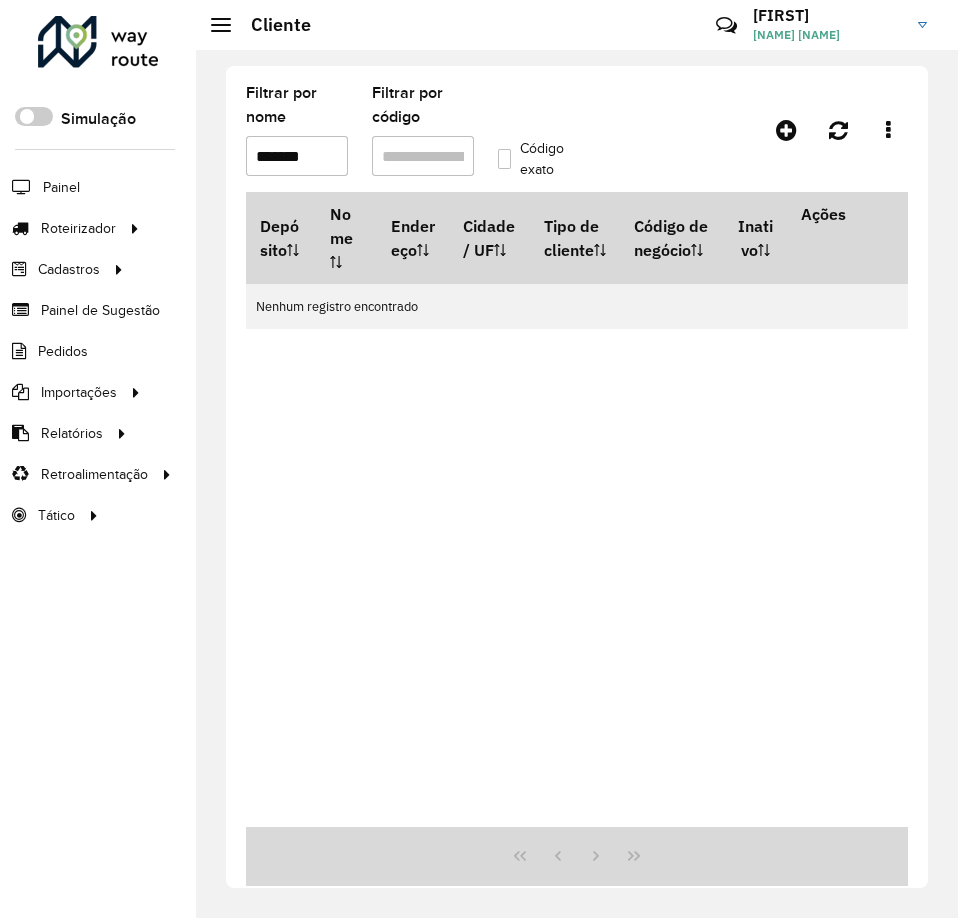 scroll, scrollTop: 0, scrollLeft: 0, axis: both 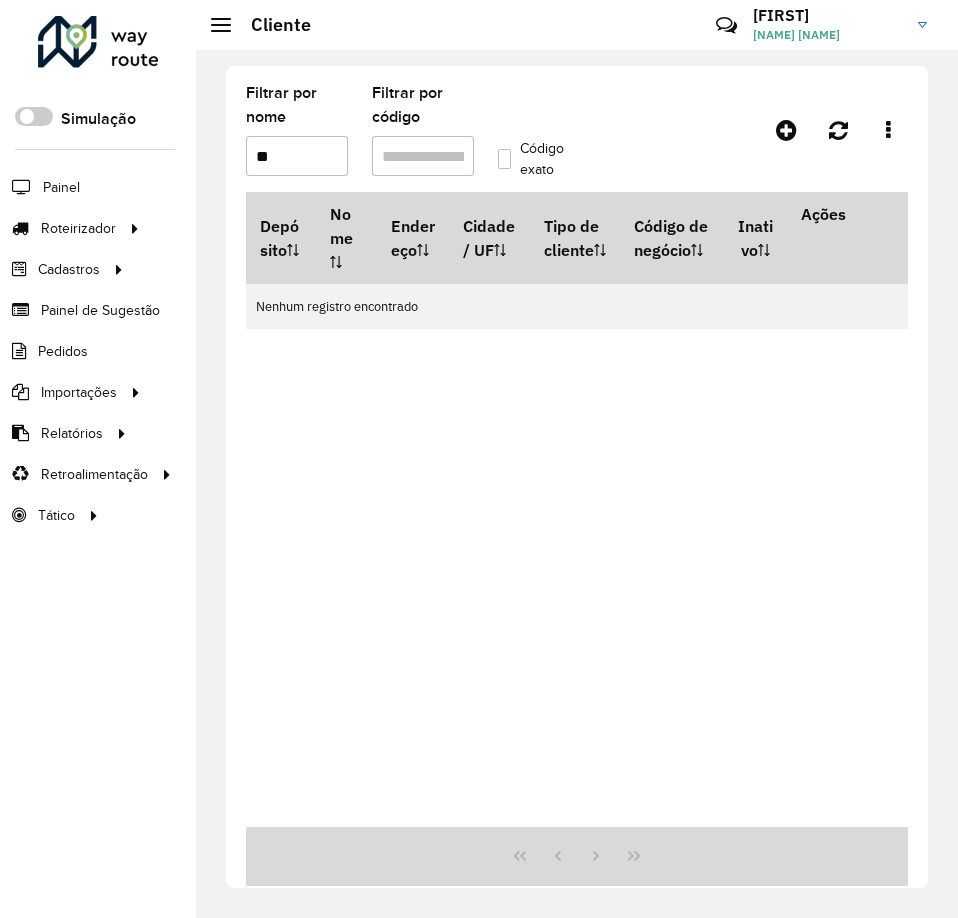type on "*" 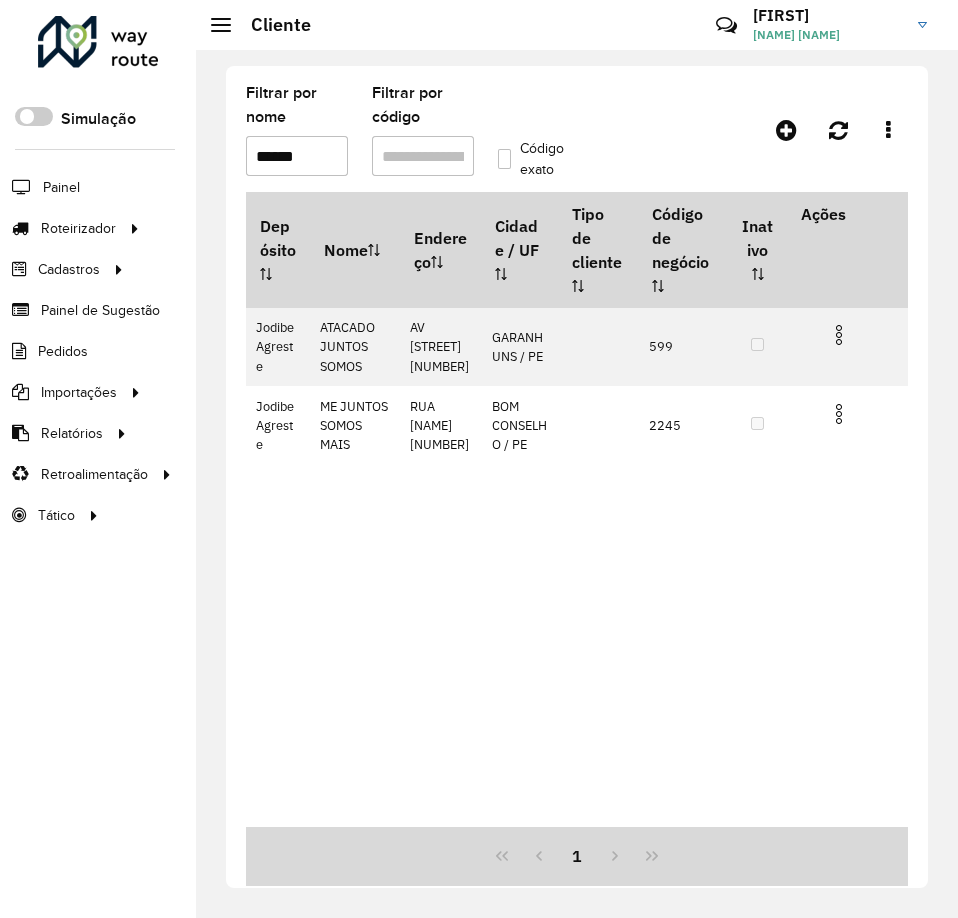 drag, startPoint x: 325, startPoint y: 156, endPoint x: 228, endPoint y: 156, distance: 97 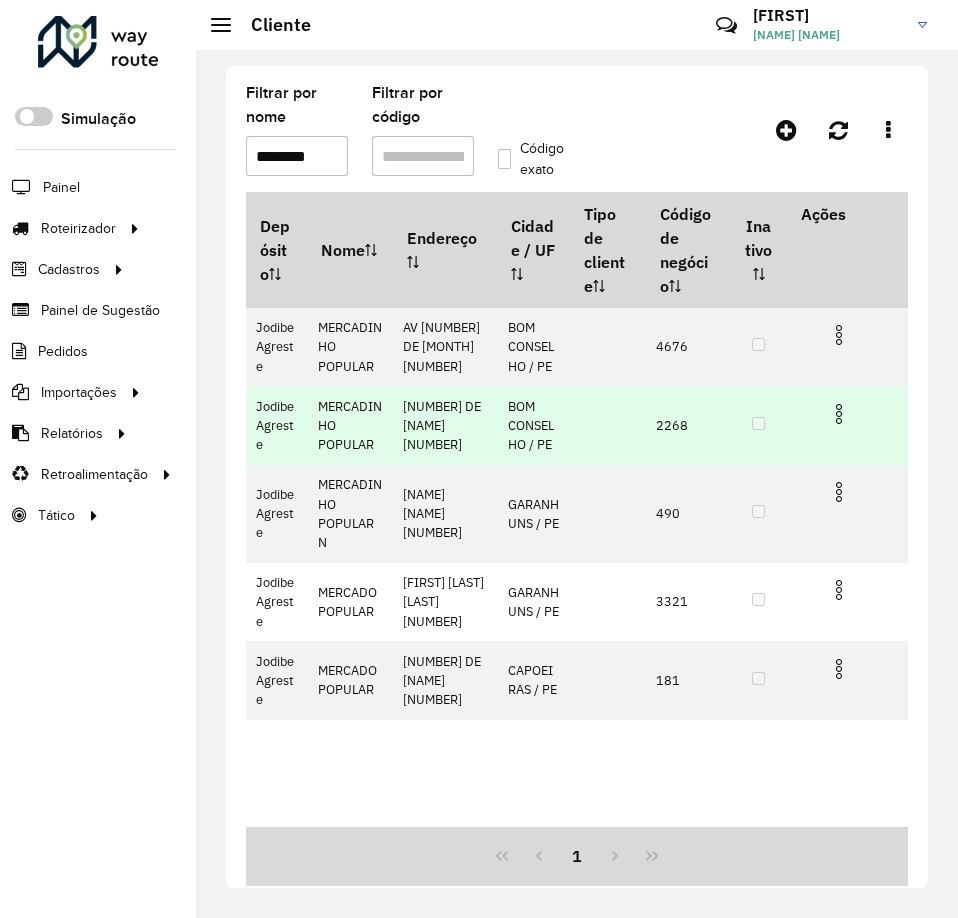 scroll, scrollTop: 0, scrollLeft: 0, axis: both 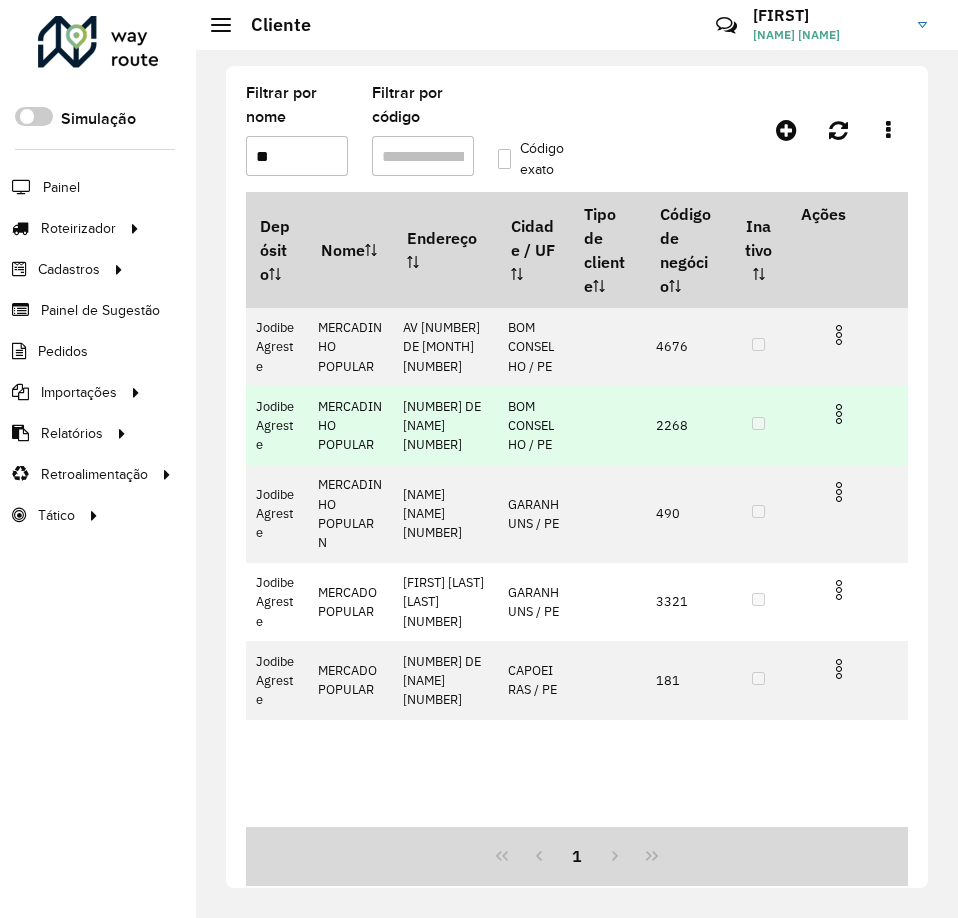 type on "*" 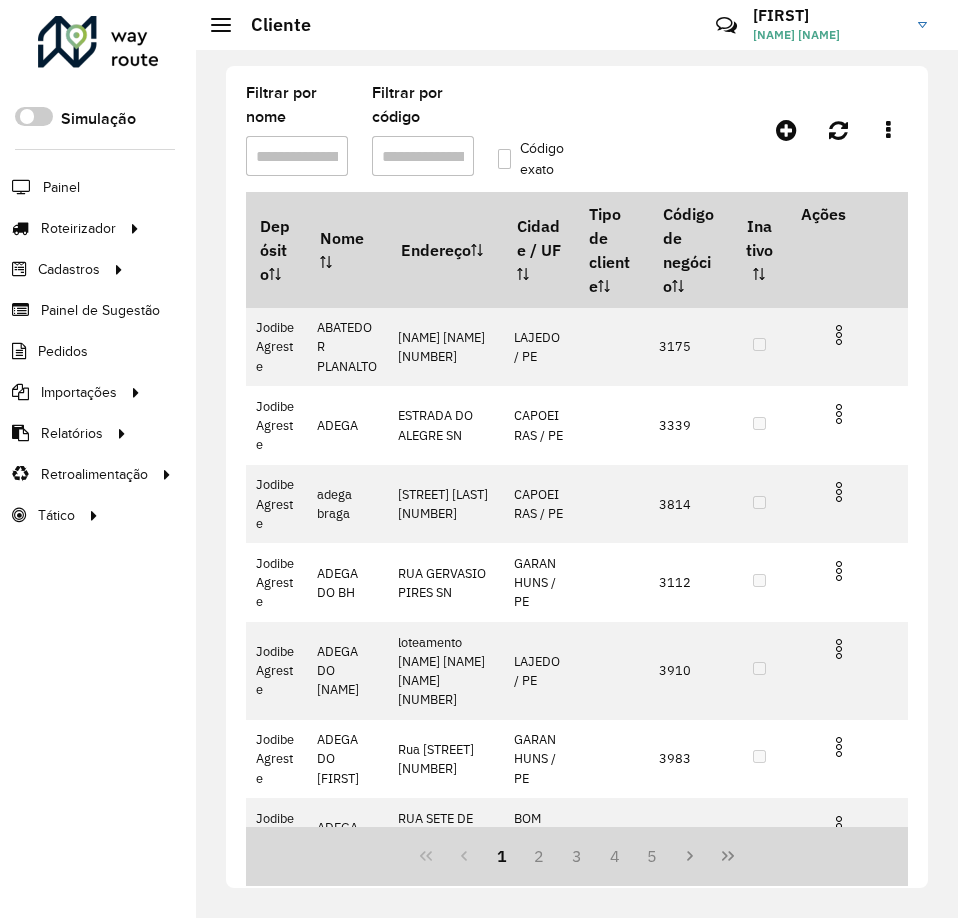 click on "Filtrar por nome" at bounding box center (297, 156) 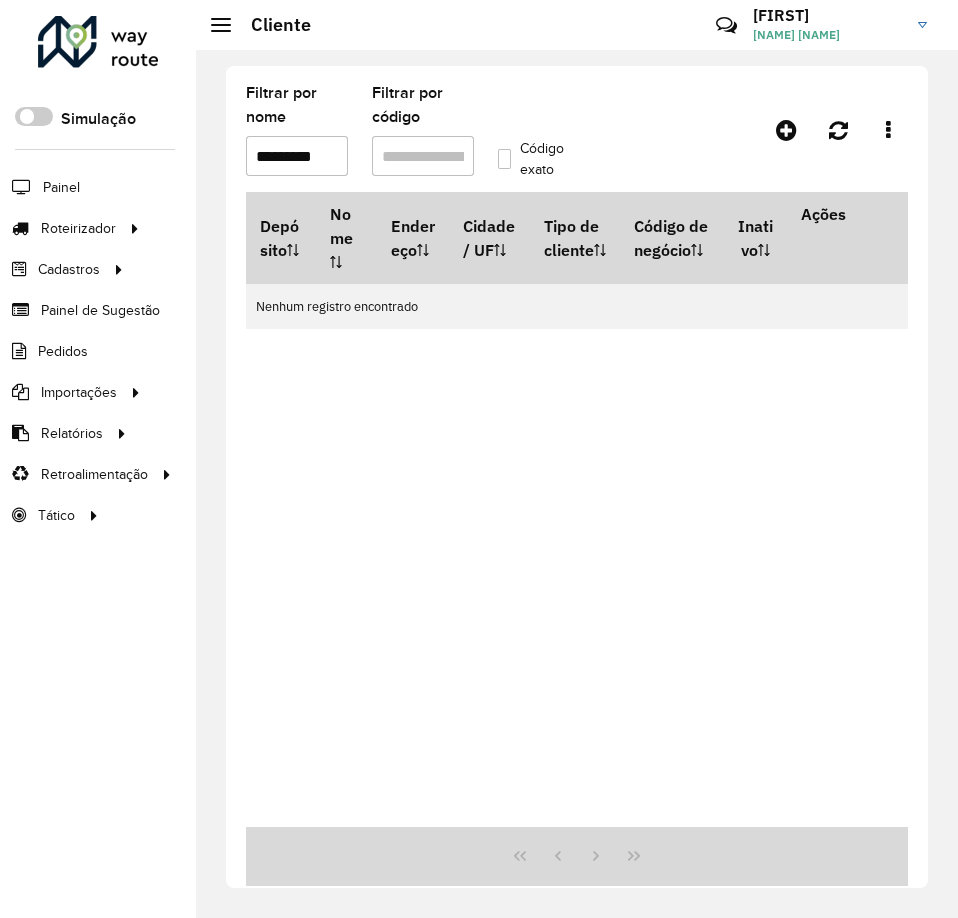 scroll, scrollTop: 0, scrollLeft: 0, axis: both 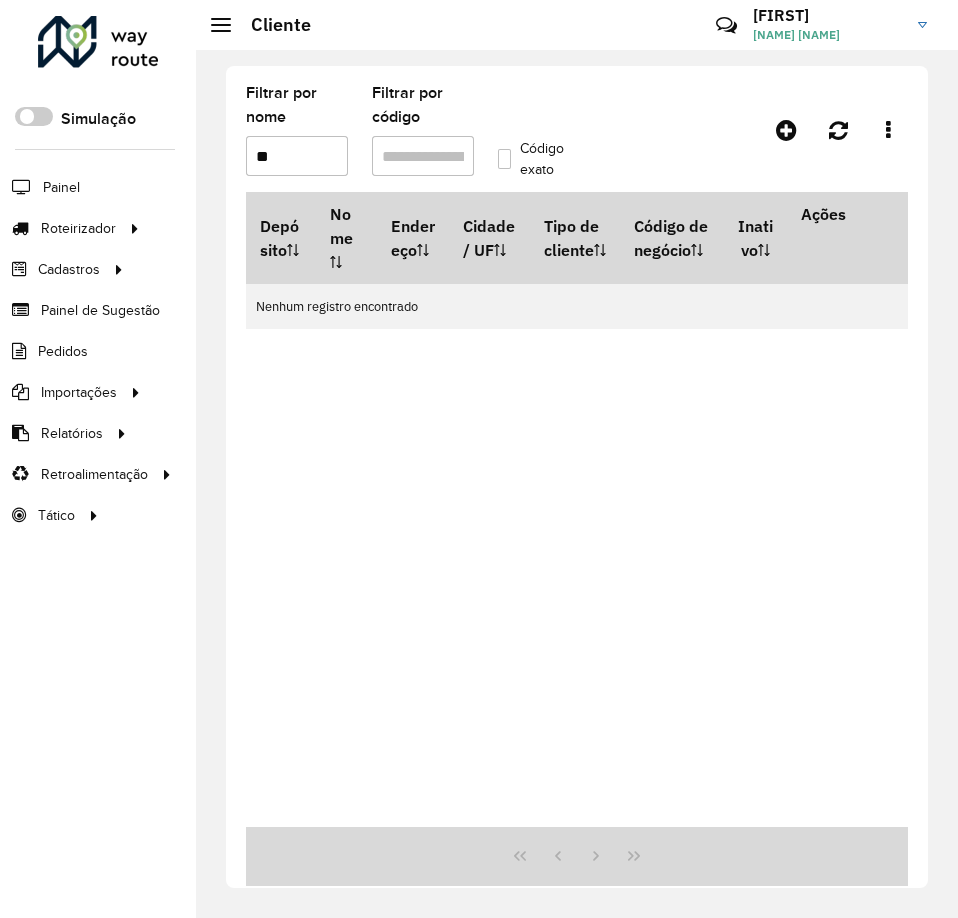 type on "*" 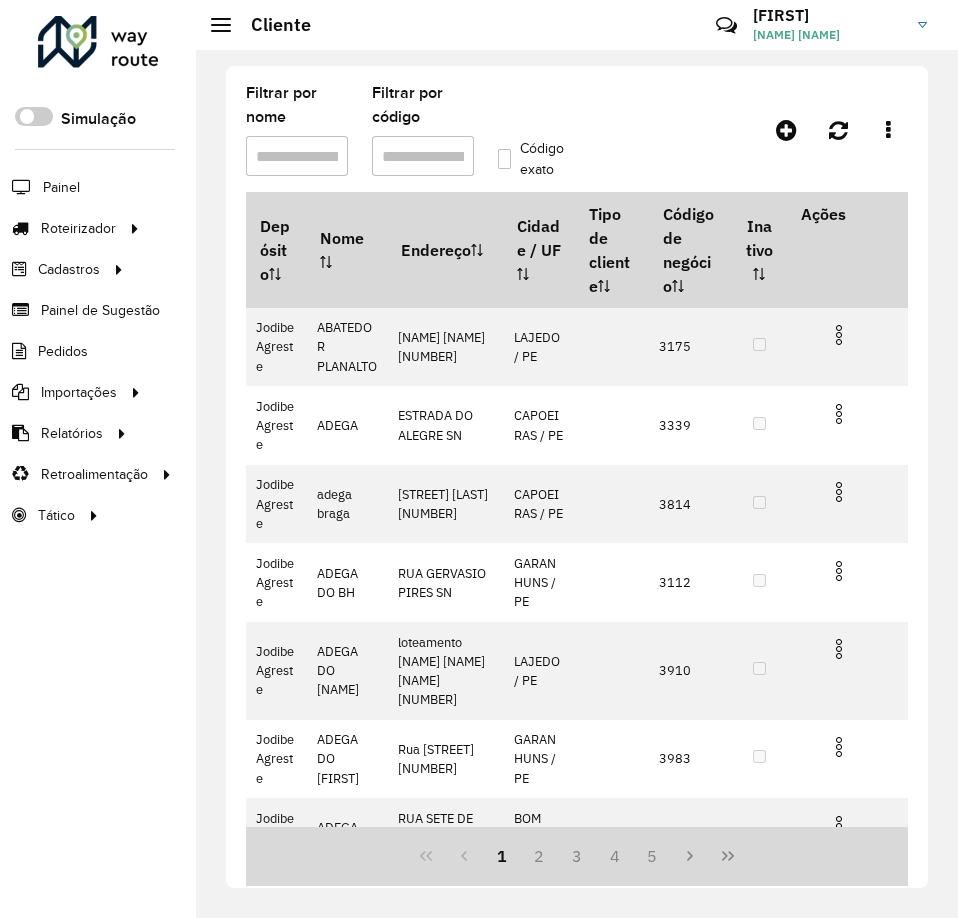 click on "Filtrar por nome" at bounding box center [297, 156] 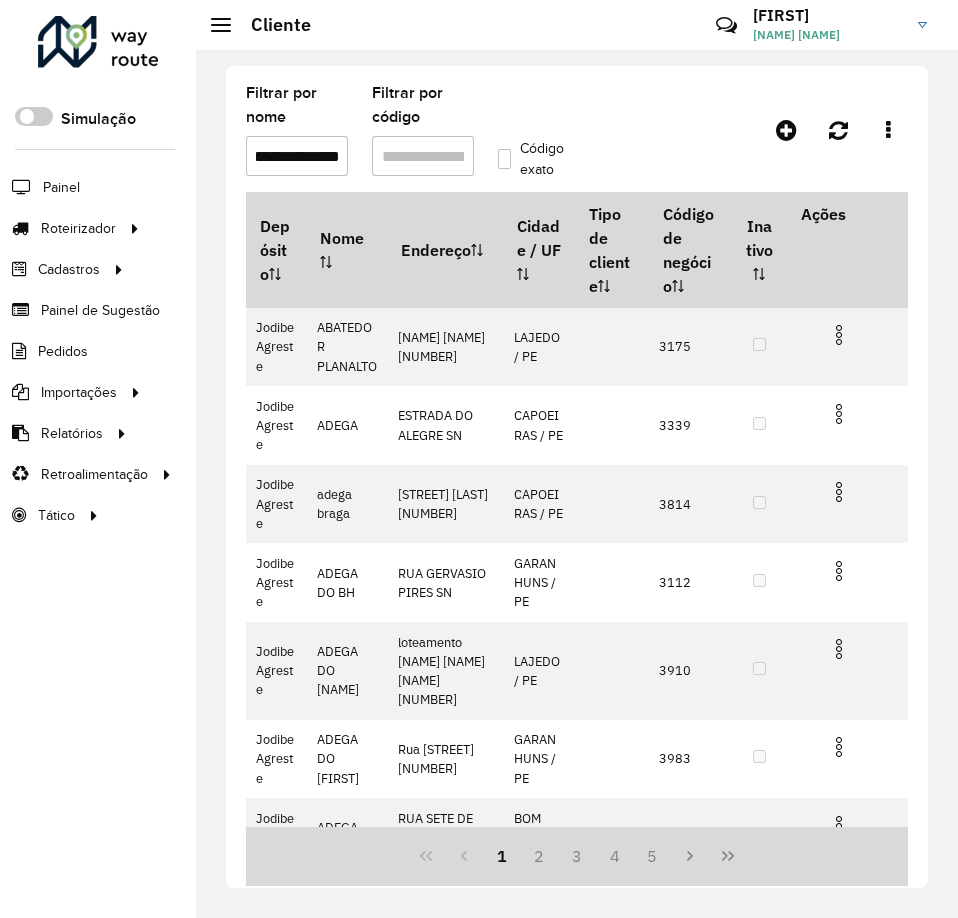 scroll, scrollTop: 0, scrollLeft: 17, axis: horizontal 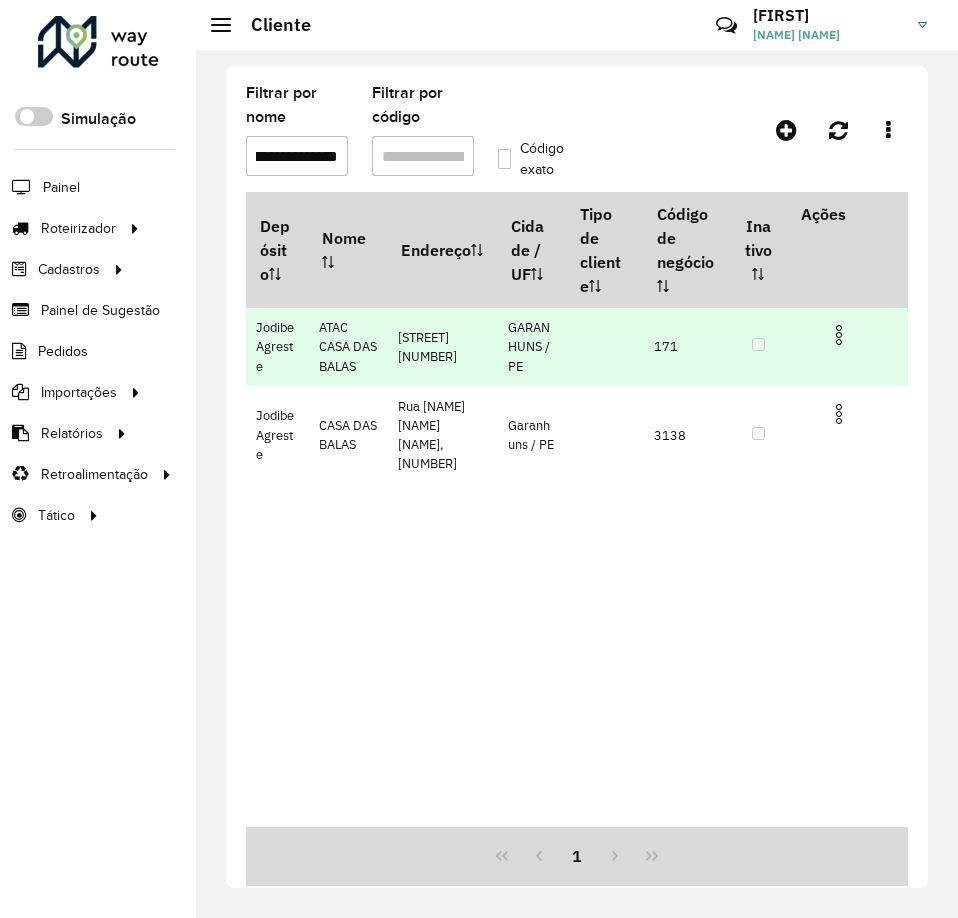type on "**********" 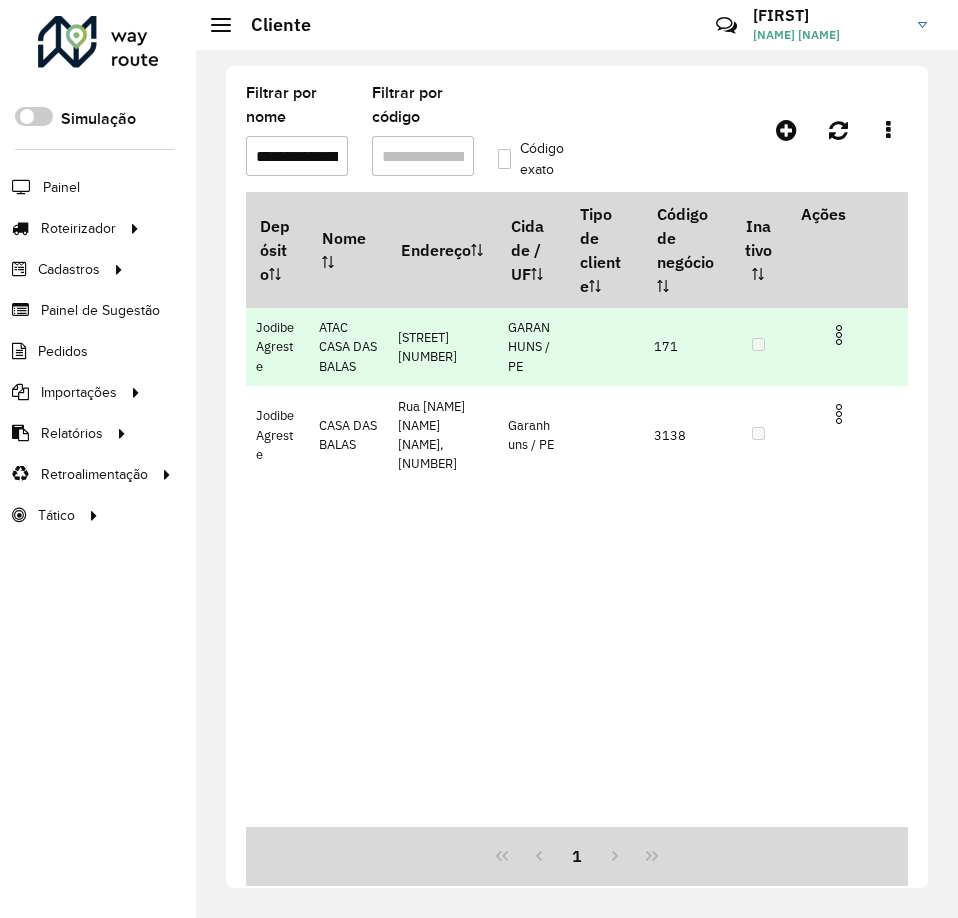 click at bounding box center (839, 335) 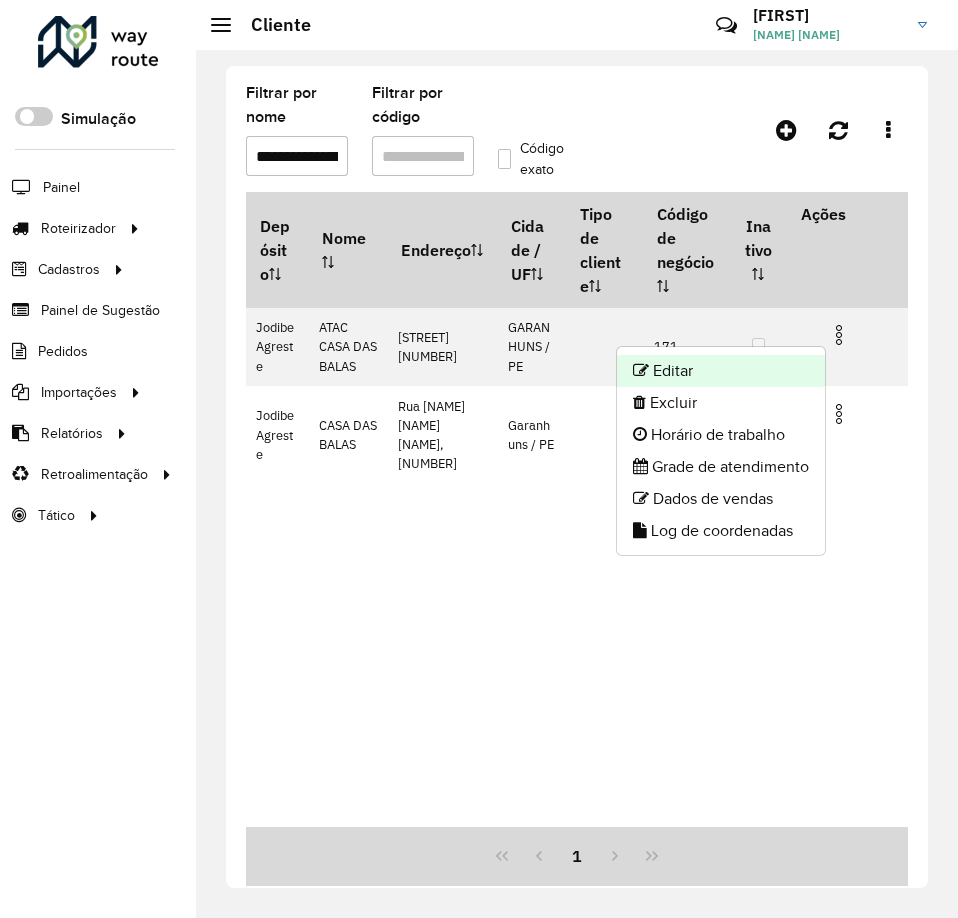 click on "Editar" 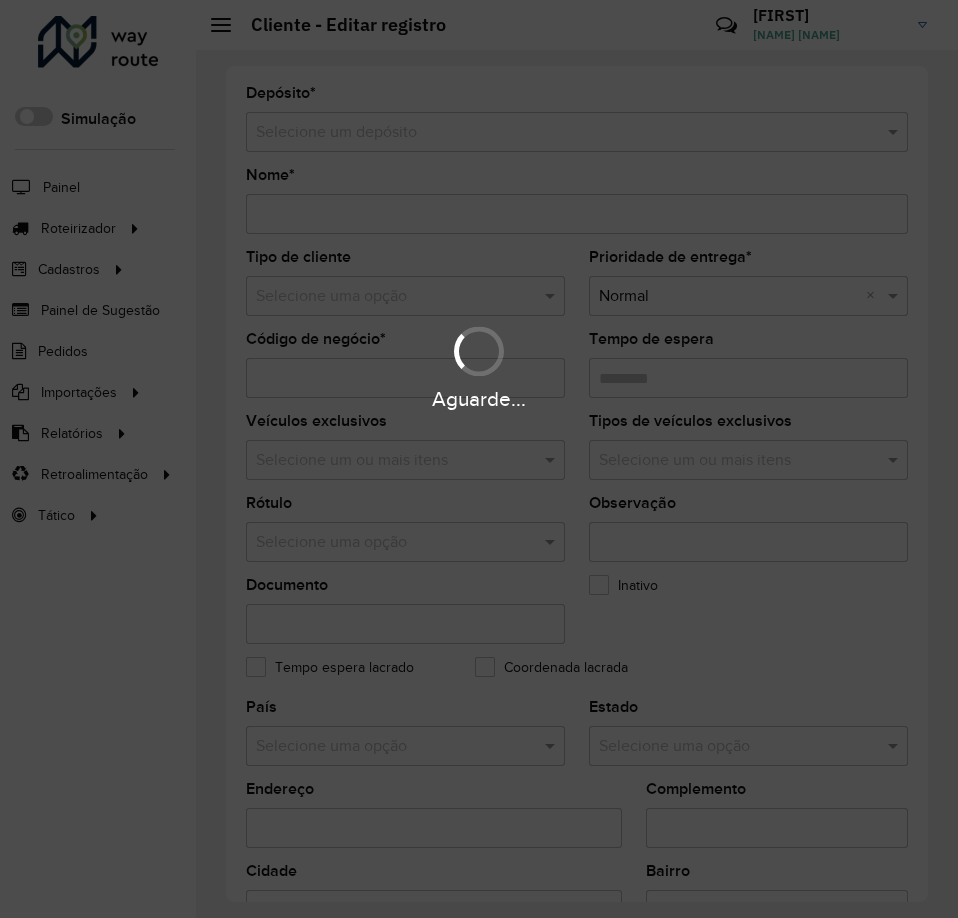 type on "**********" 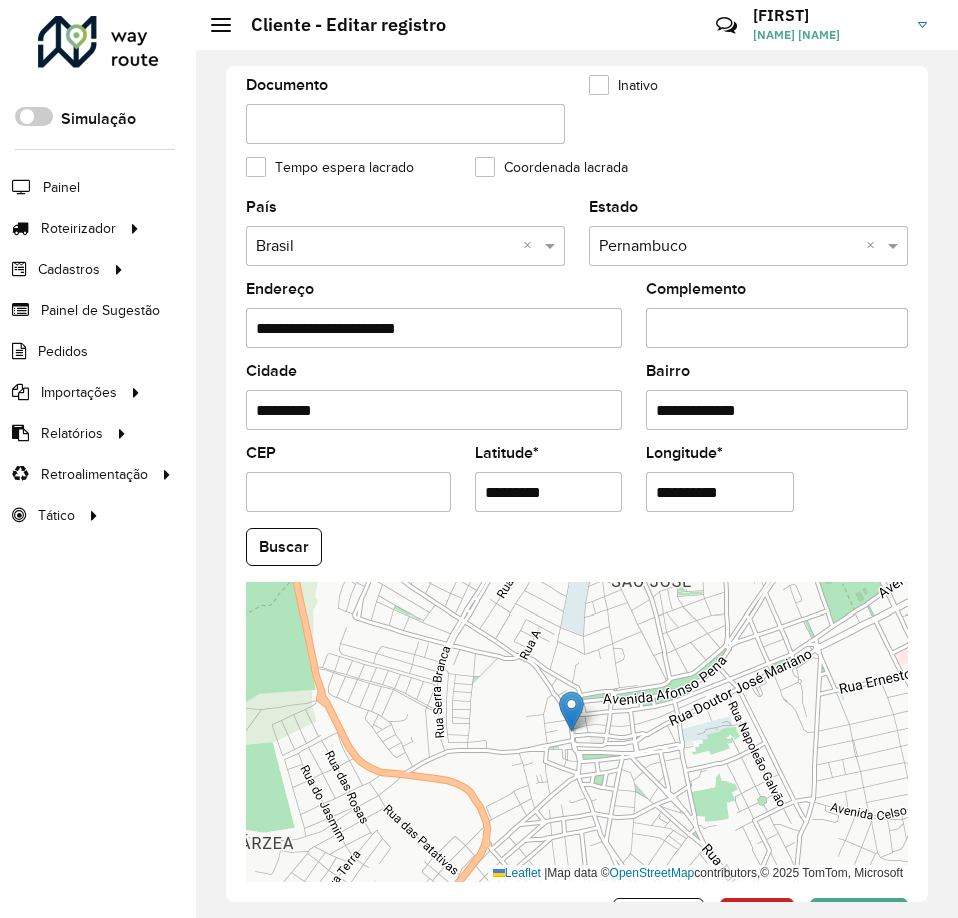 scroll, scrollTop: 570, scrollLeft: 0, axis: vertical 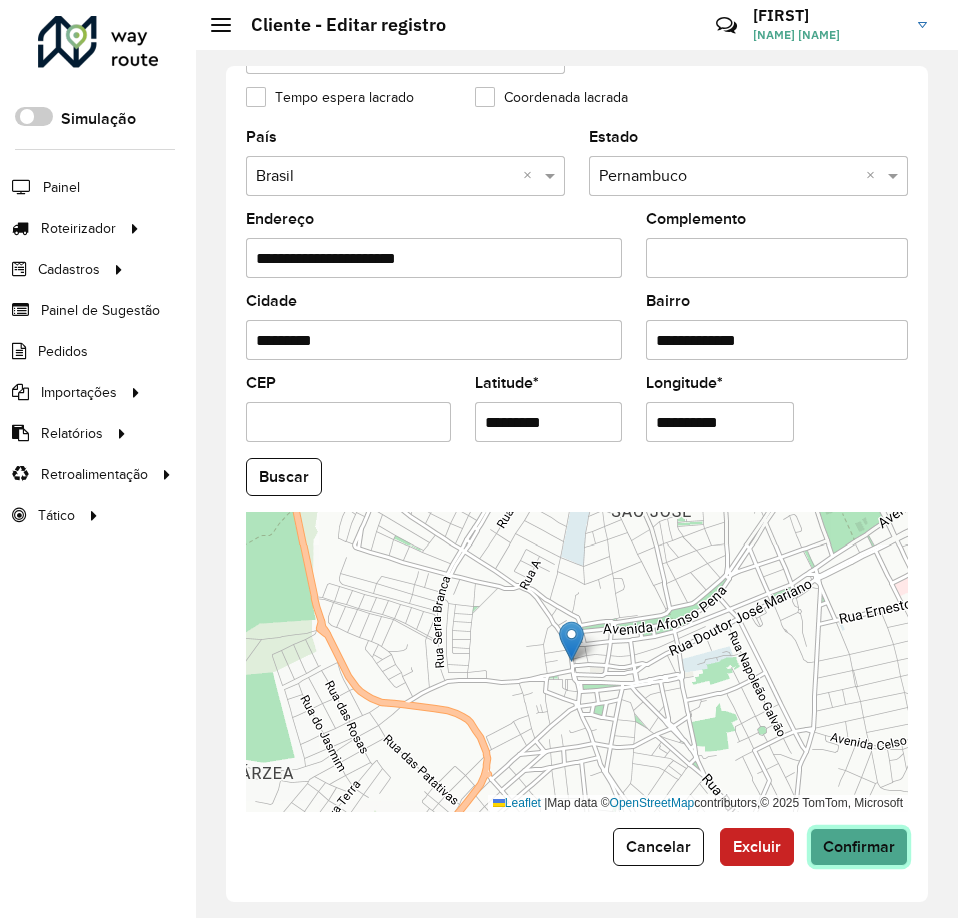 click on "Confirmar" 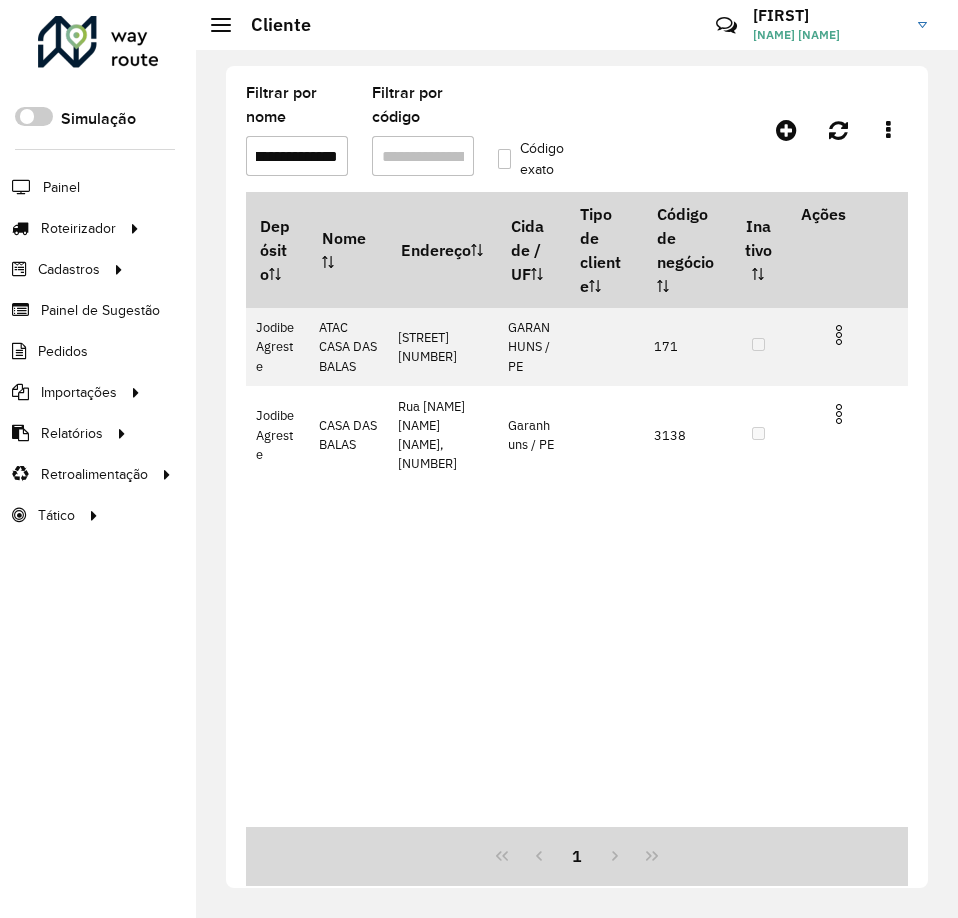 scroll, scrollTop: 0, scrollLeft: 0, axis: both 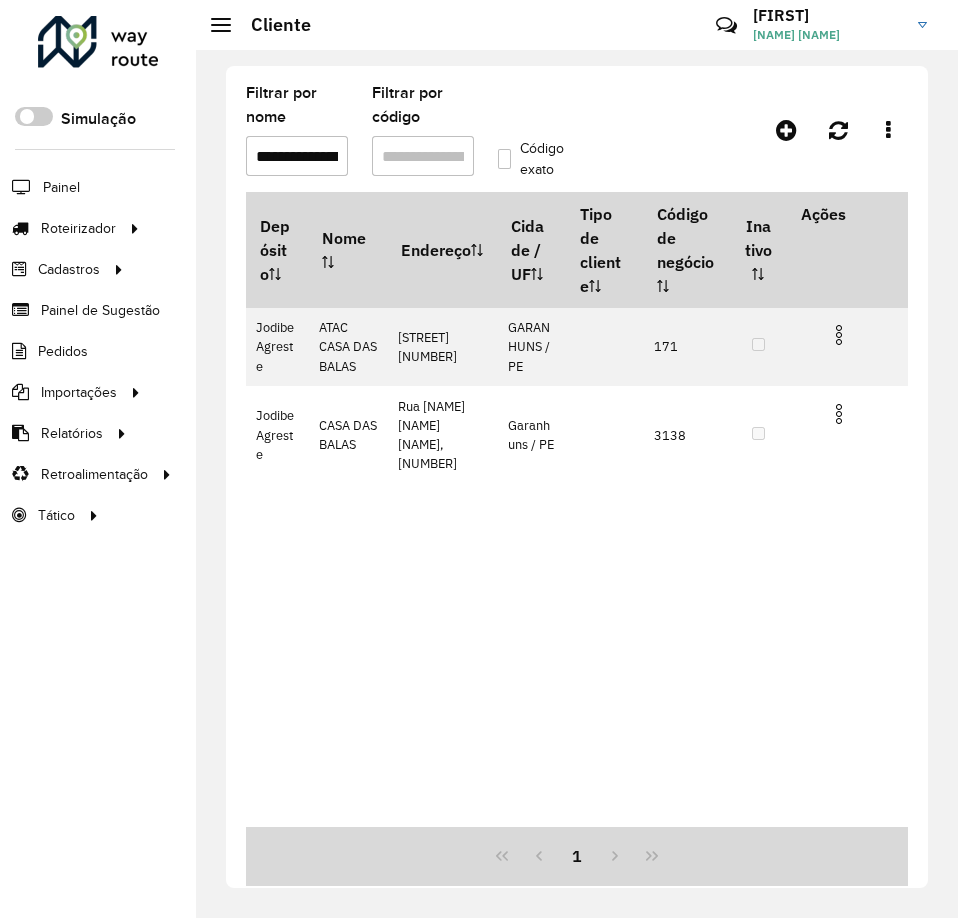 drag, startPoint x: 328, startPoint y: 156, endPoint x: 250, endPoint y: 157, distance: 78.00641 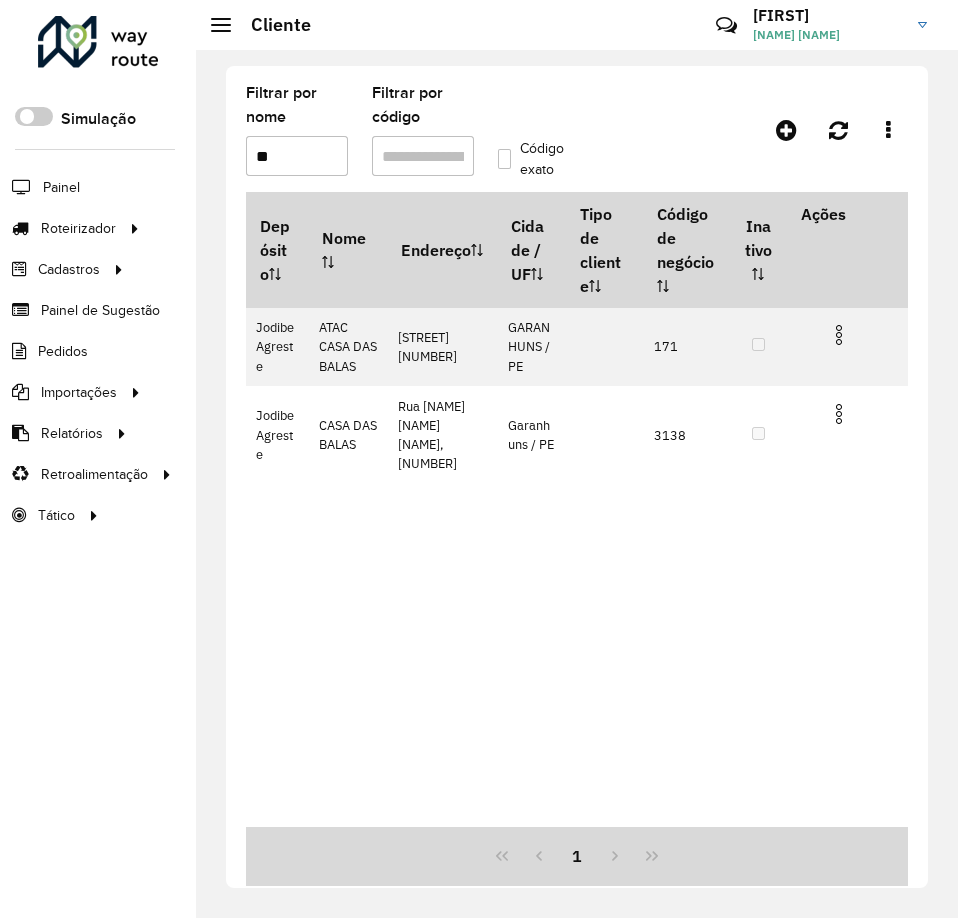 type on "*" 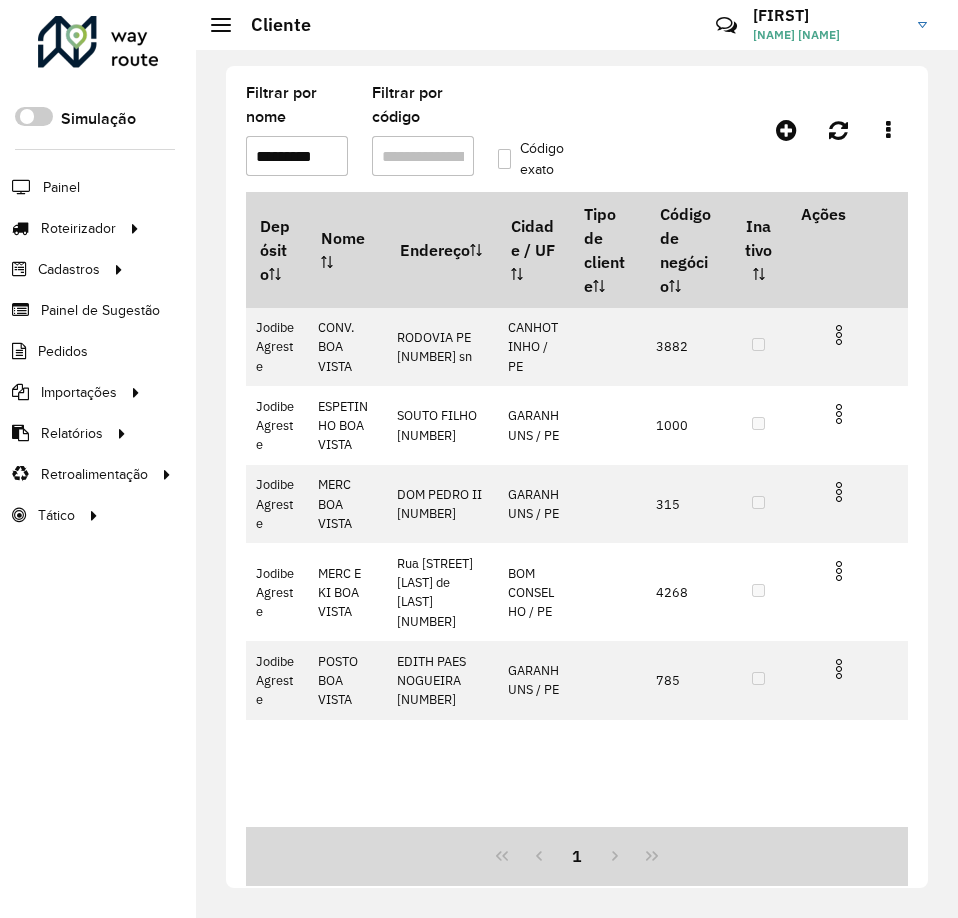 drag, startPoint x: 320, startPoint y: 149, endPoint x: 232, endPoint y: 148, distance: 88.005684 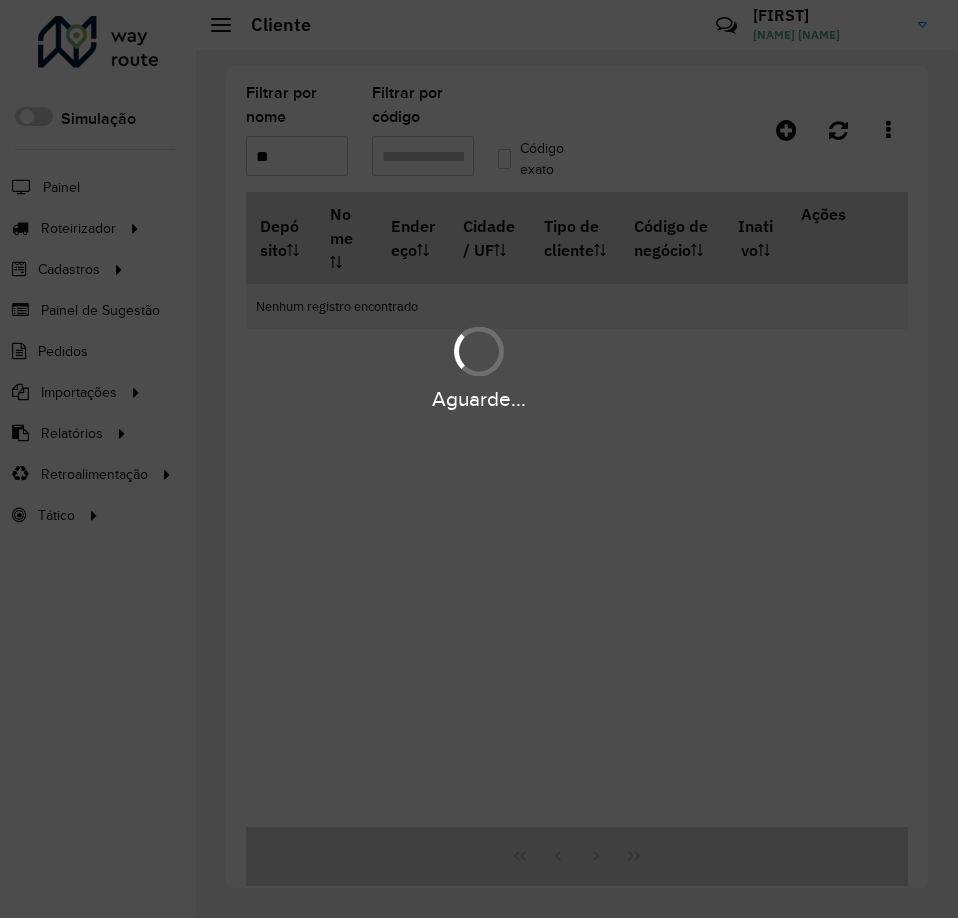 type on "*" 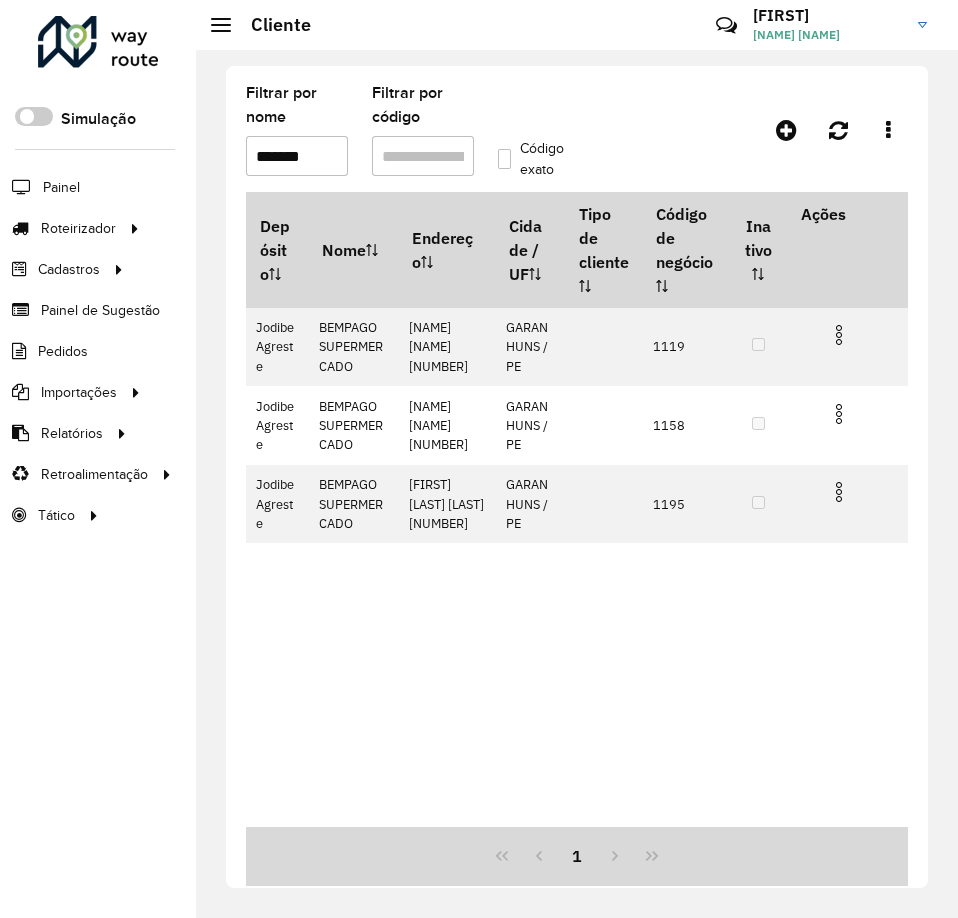 drag, startPoint x: 330, startPoint y: 155, endPoint x: 238, endPoint y: 159, distance: 92.086914 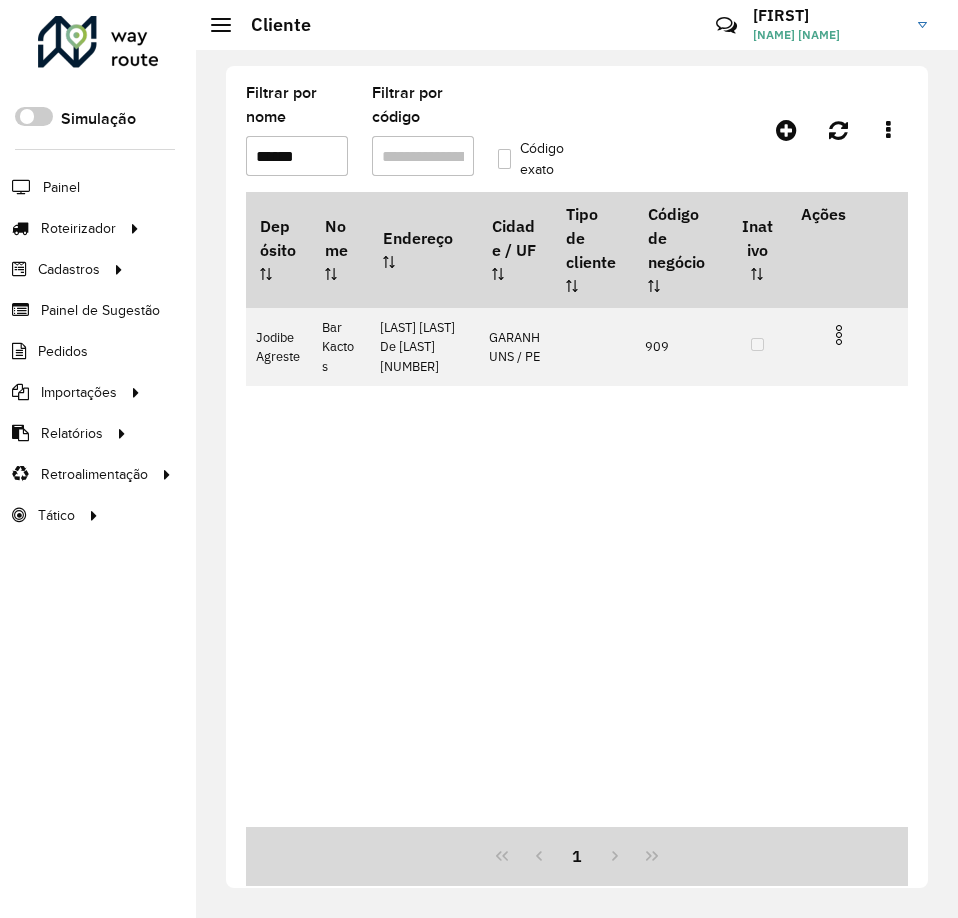 drag, startPoint x: 284, startPoint y: 155, endPoint x: 242, endPoint y: 155, distance: 42 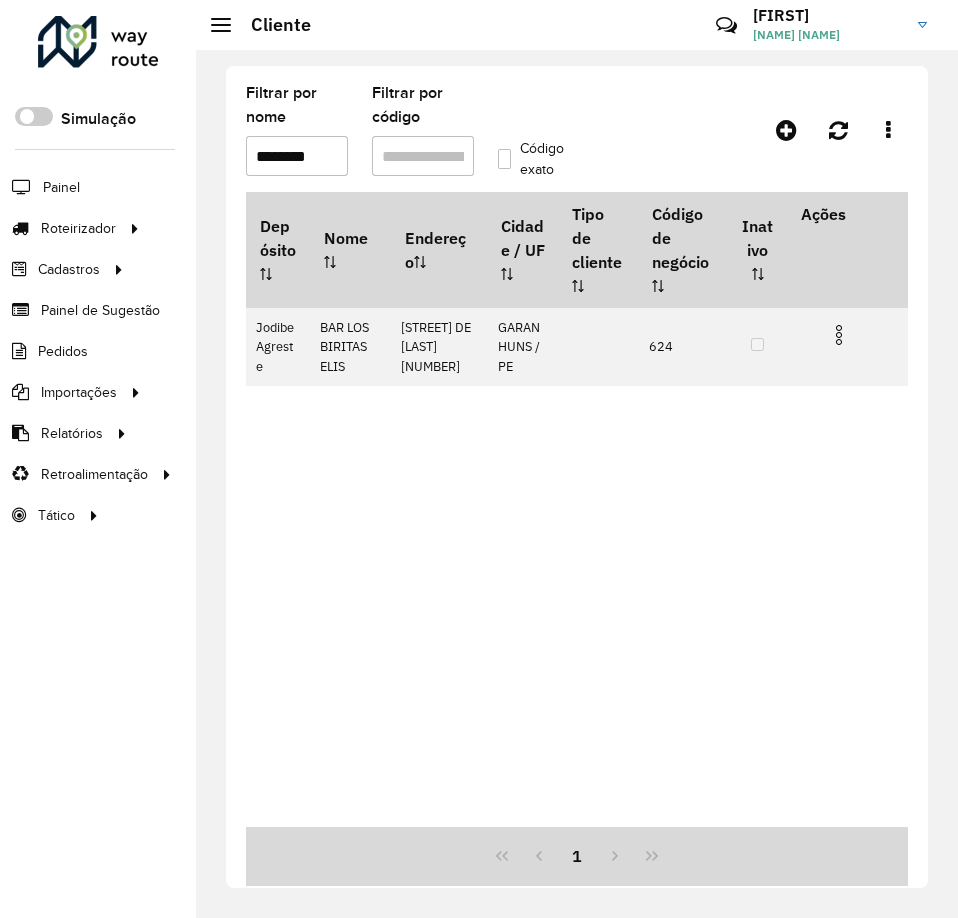 drag, startPoint x: 329, startPoint y: 151, endPoint x: 223, endPoint y: 154, distance: 106.04244 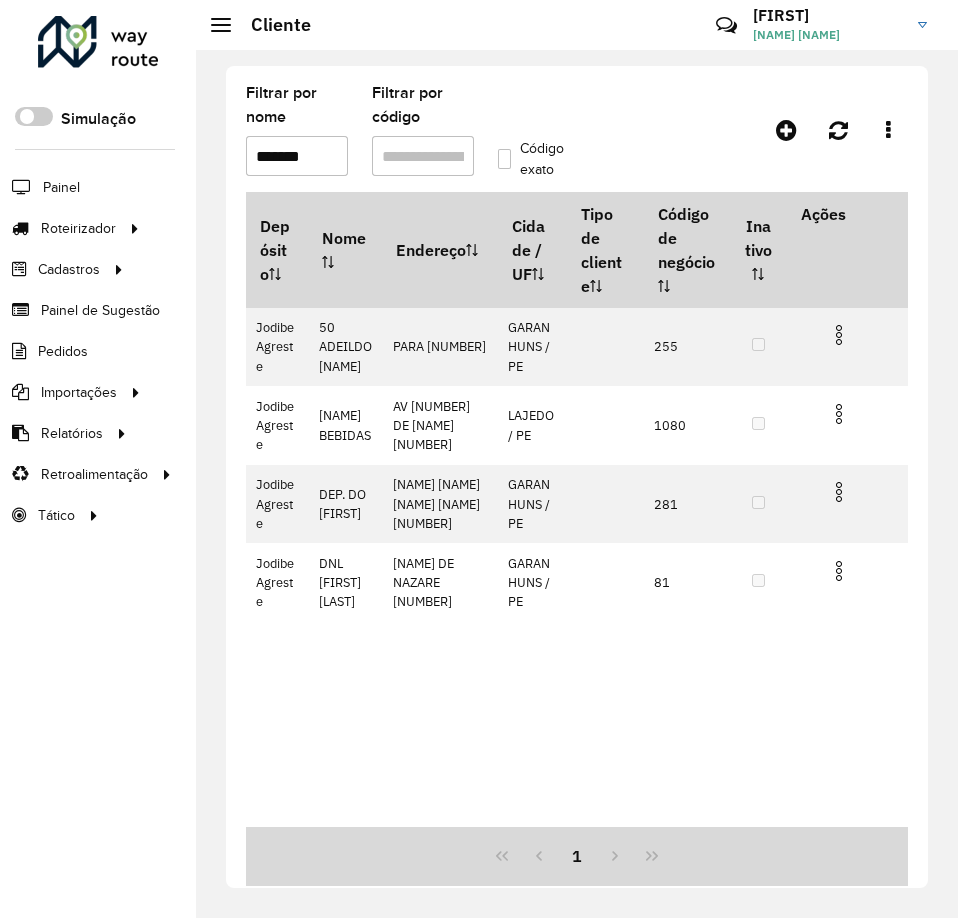 drag, startPoint x: 333, startPoint y: 152, endPoint x: 236, endPoint y: 150, distance: 97.020615 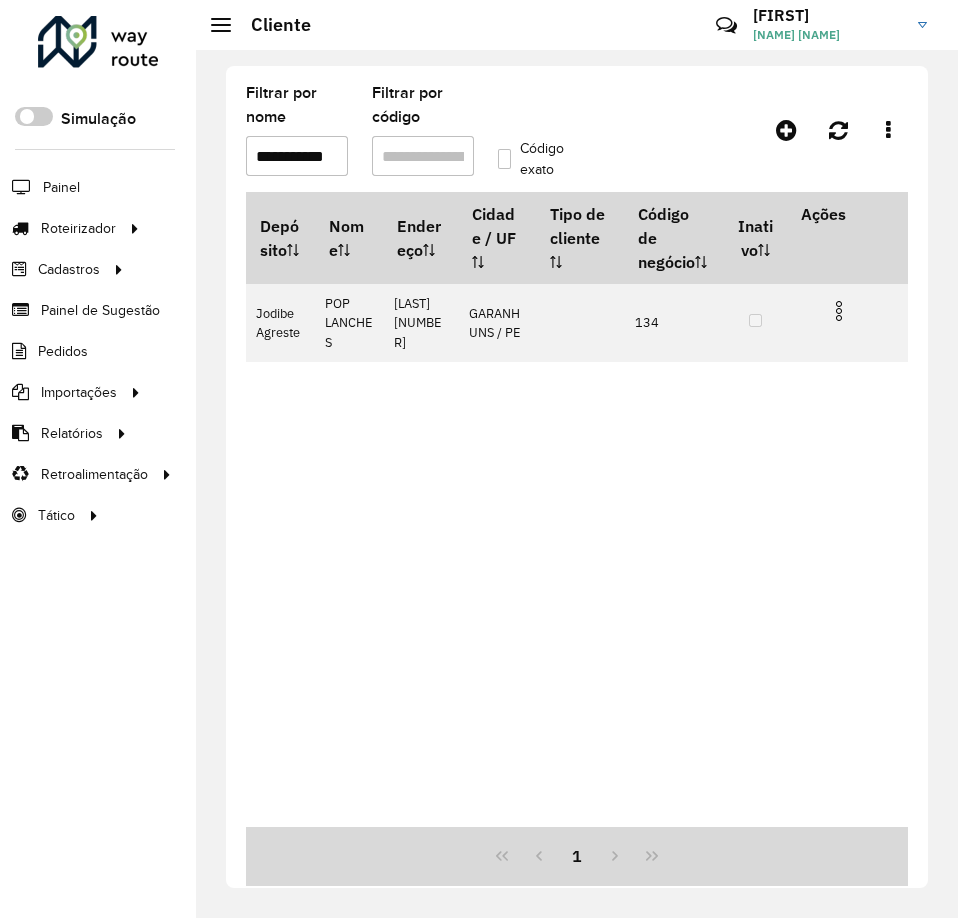 scroll, scrollTop: 0, scrollLeft: 0, axis: both 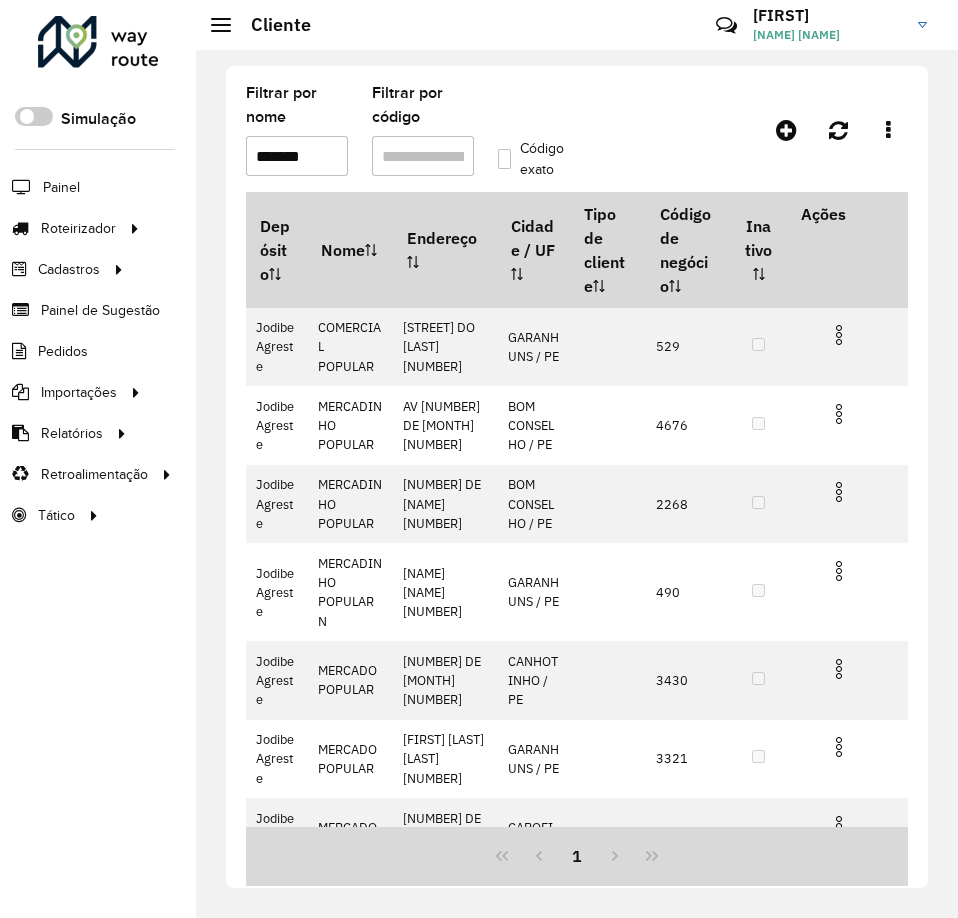 drag, startPoint x: 328, startPoint y: 157, endPoint x: 226, endPoint y: 152, distance: 102.122475 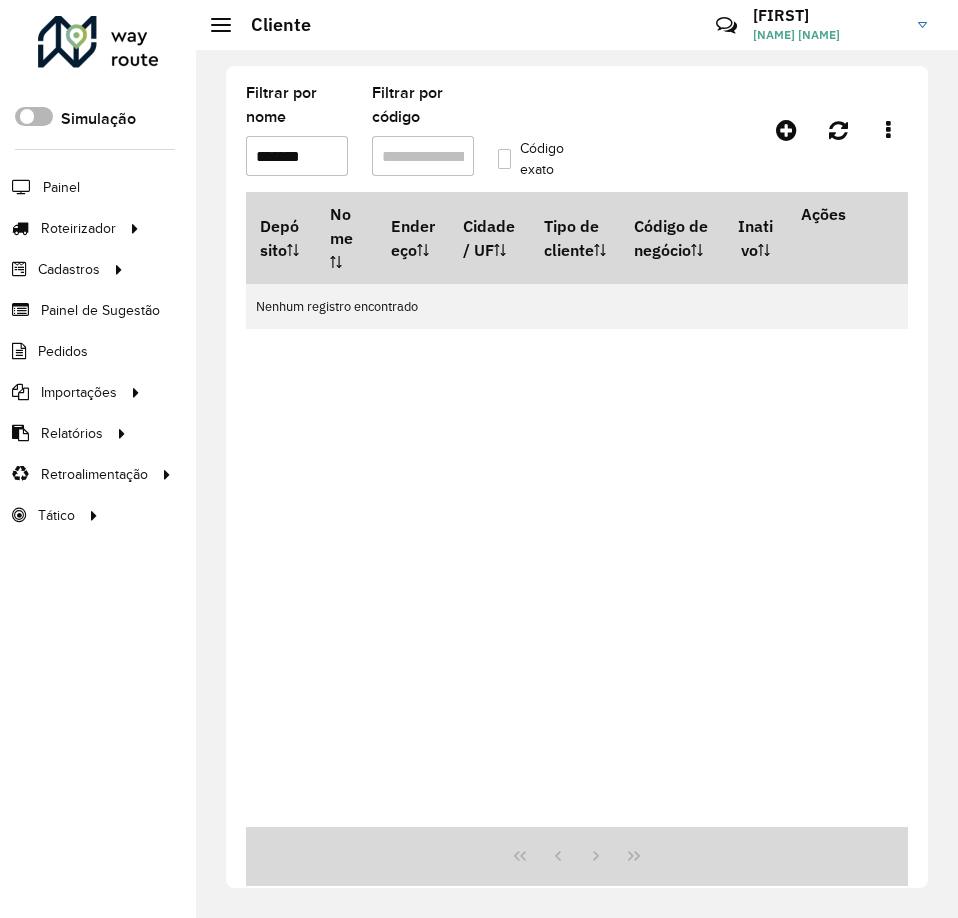 scroll, scrollTop: 0, scrollLeft: 0, axis: both 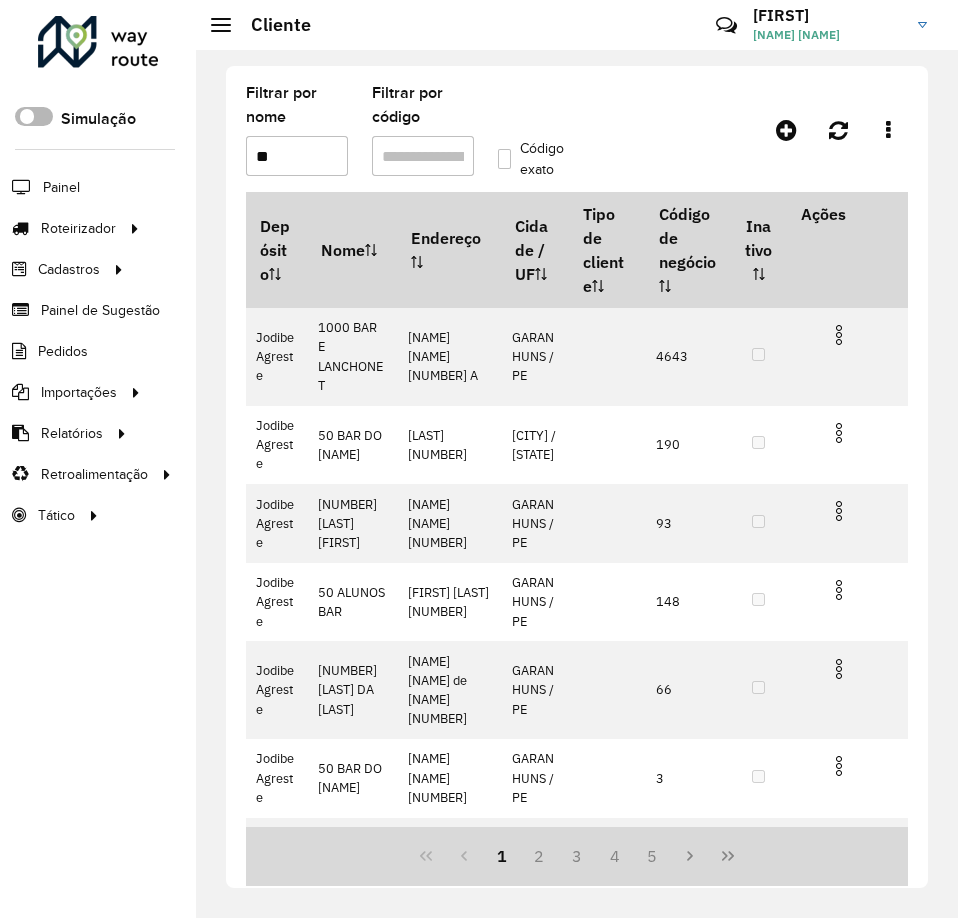 type on "*" 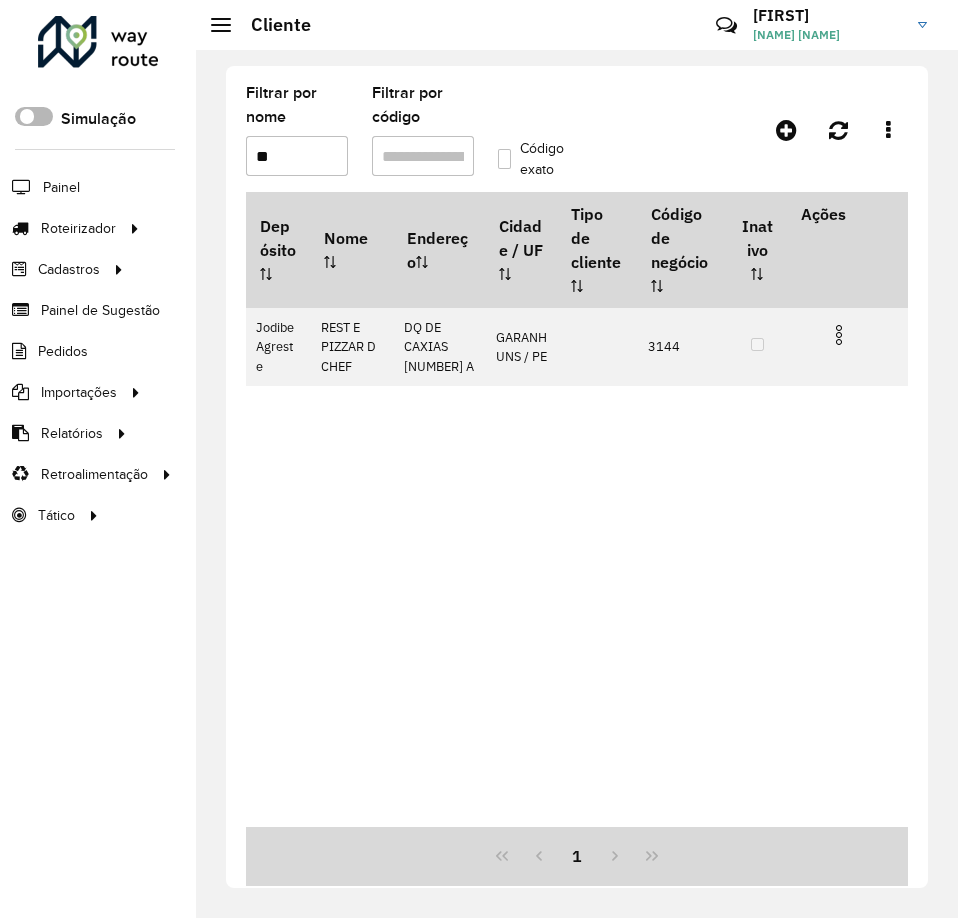 type on "*" 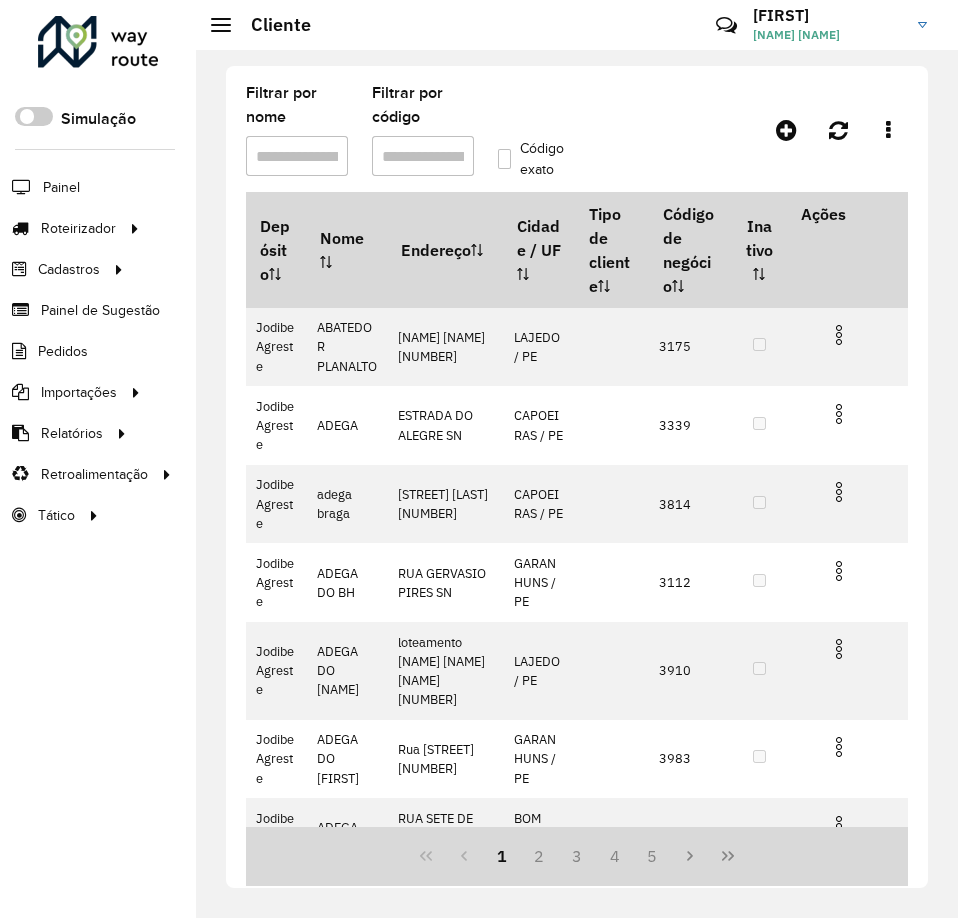 click on "Filtrar por nome" at bounding box center (297, 156) 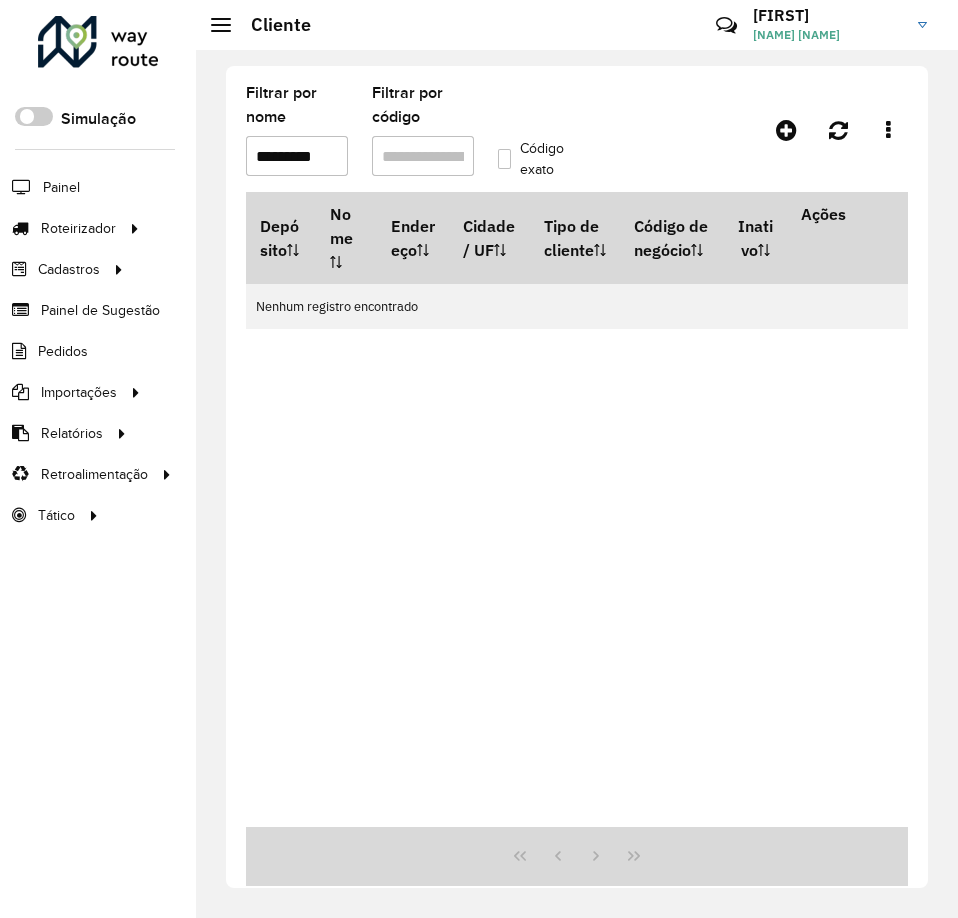 scroll, scrollTop: 0, scrollLeft: 0, axis: both 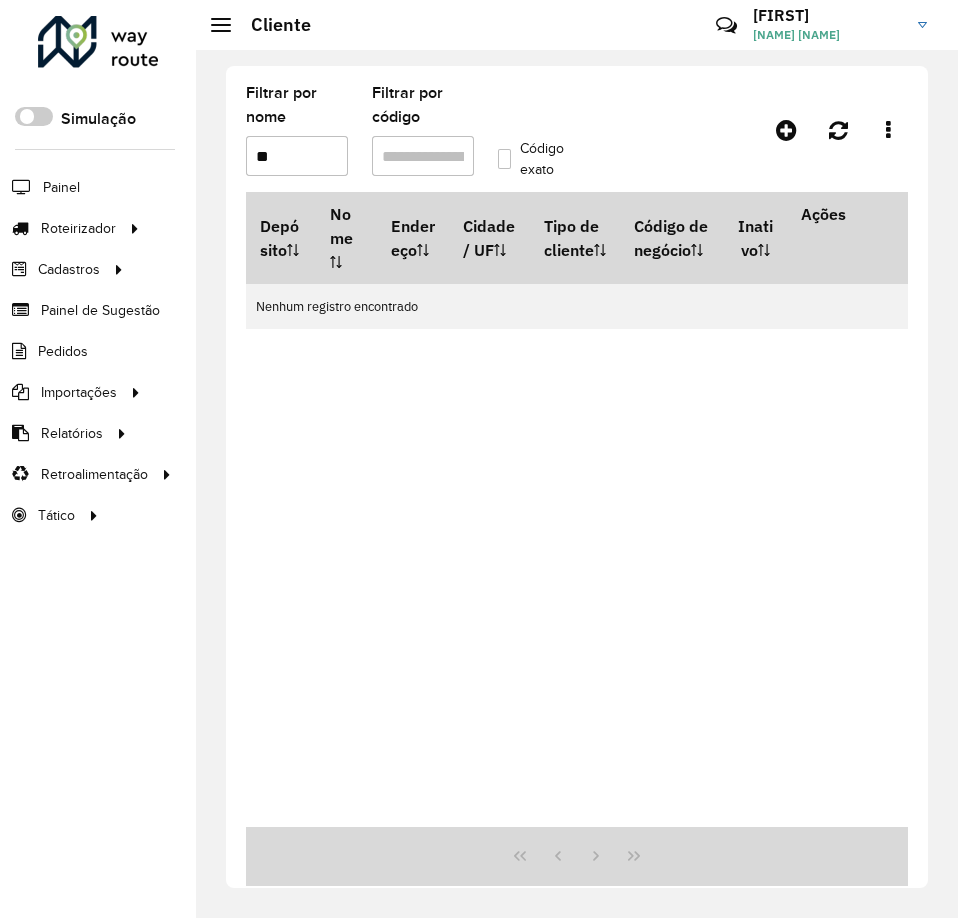 type on "*" 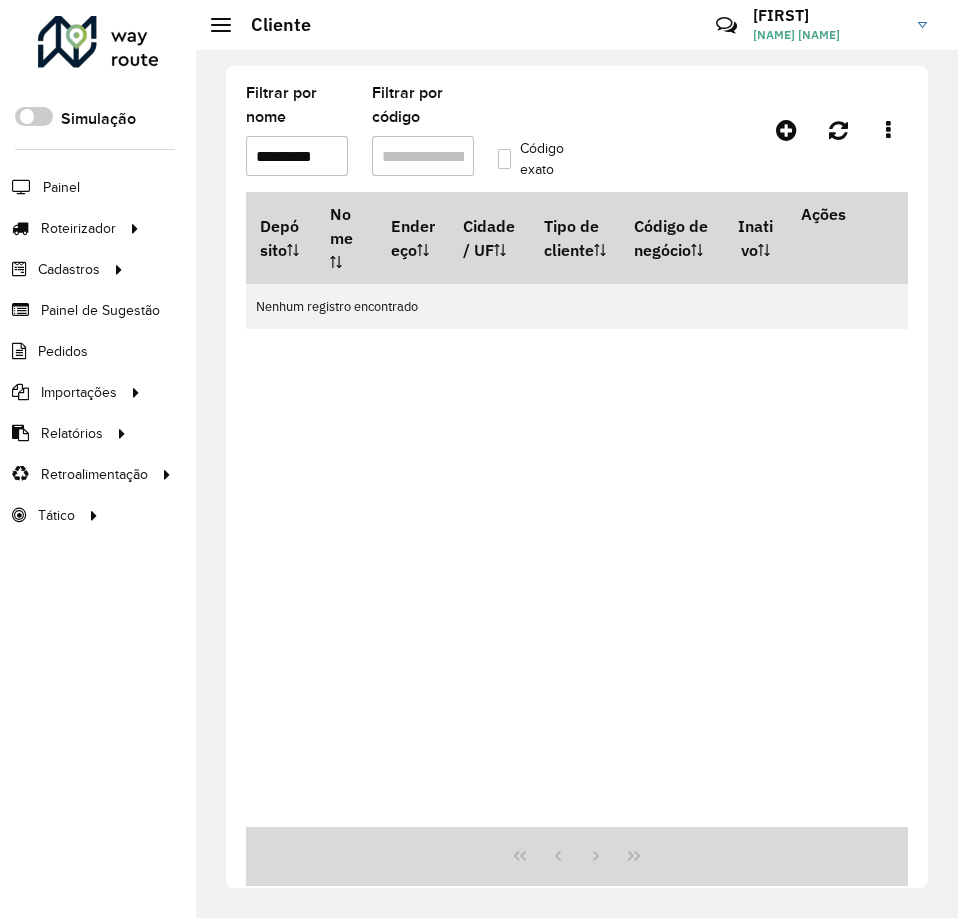 scroll, scrollTop: 0, scrollLeft: 0, axis: both 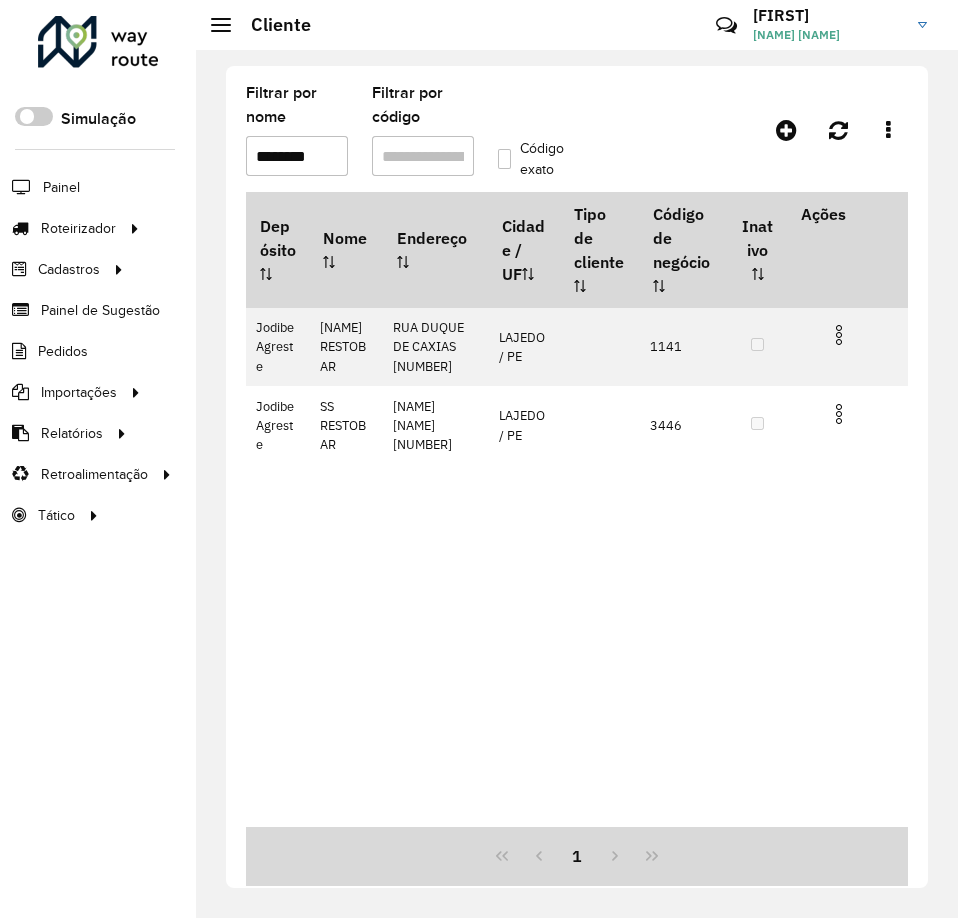 drag, startPoint x: 338, startPoint y: 157, endPoint x: 197, endPoint y: 148, distance: 141.28694 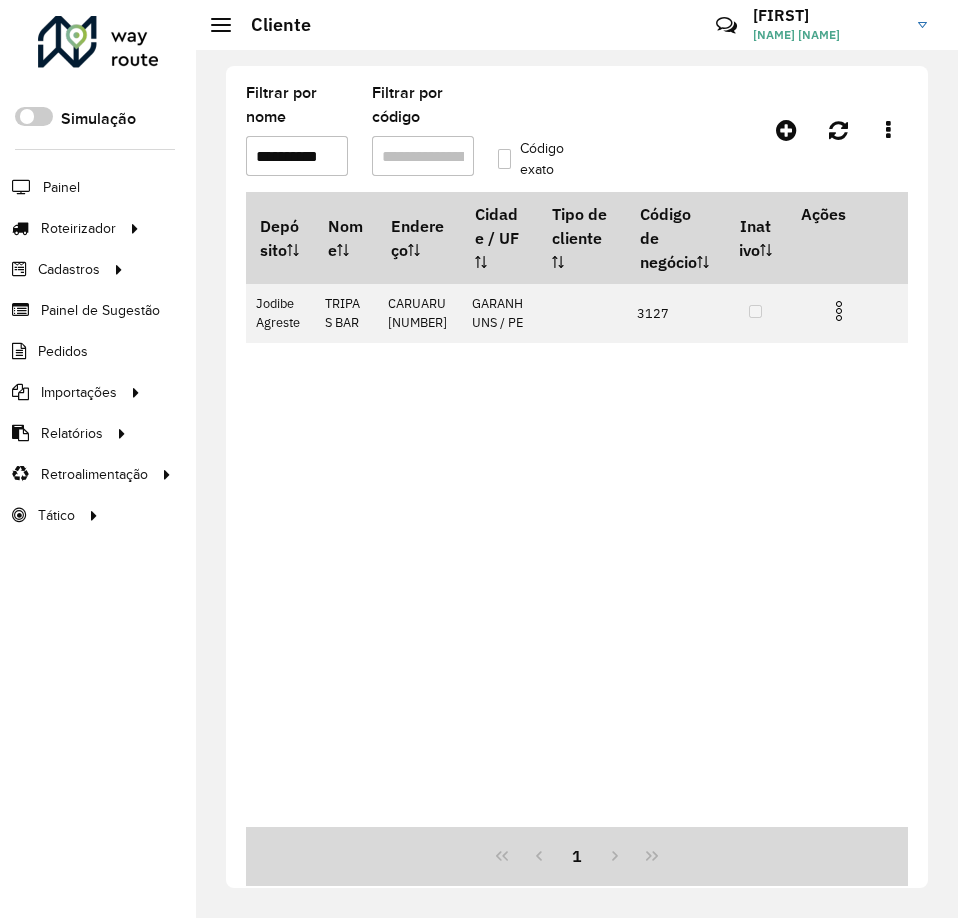 scroll, scrollTop: 0, scrollLeft: 0, axis: both 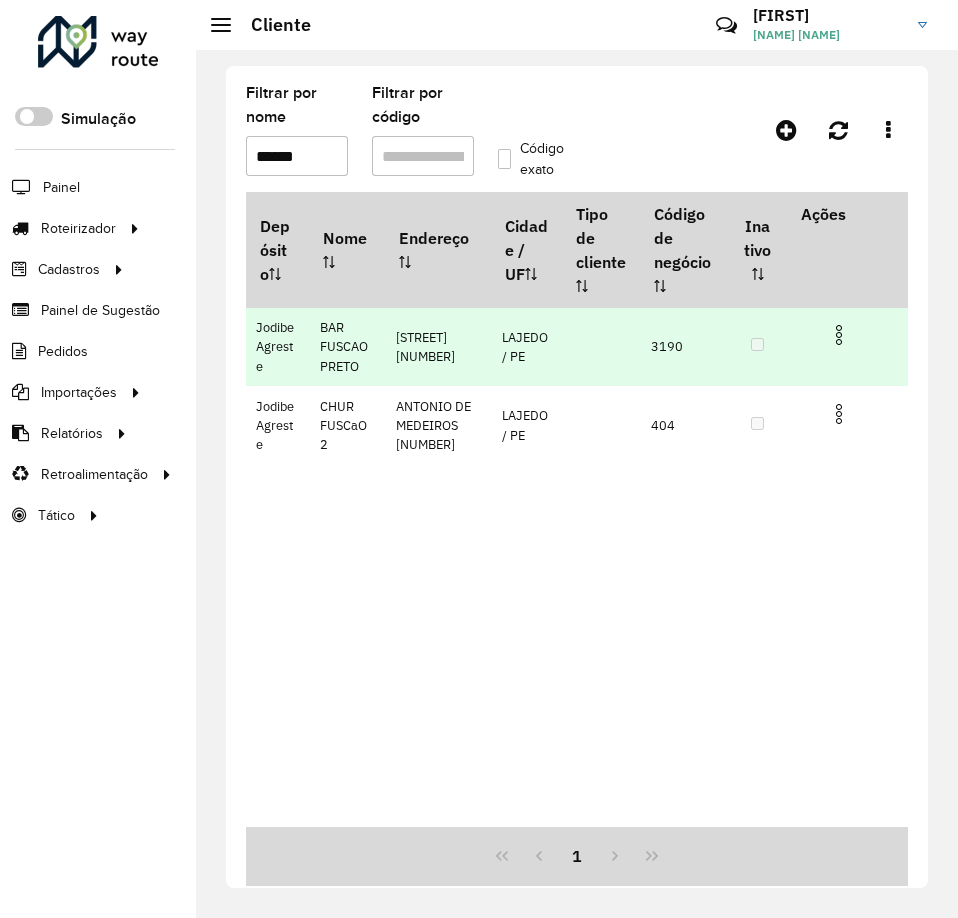 drag, startPoint x: 325, startPoint y: 328, endPoint x: 366, endPoint y: 366, distance: 55.9017 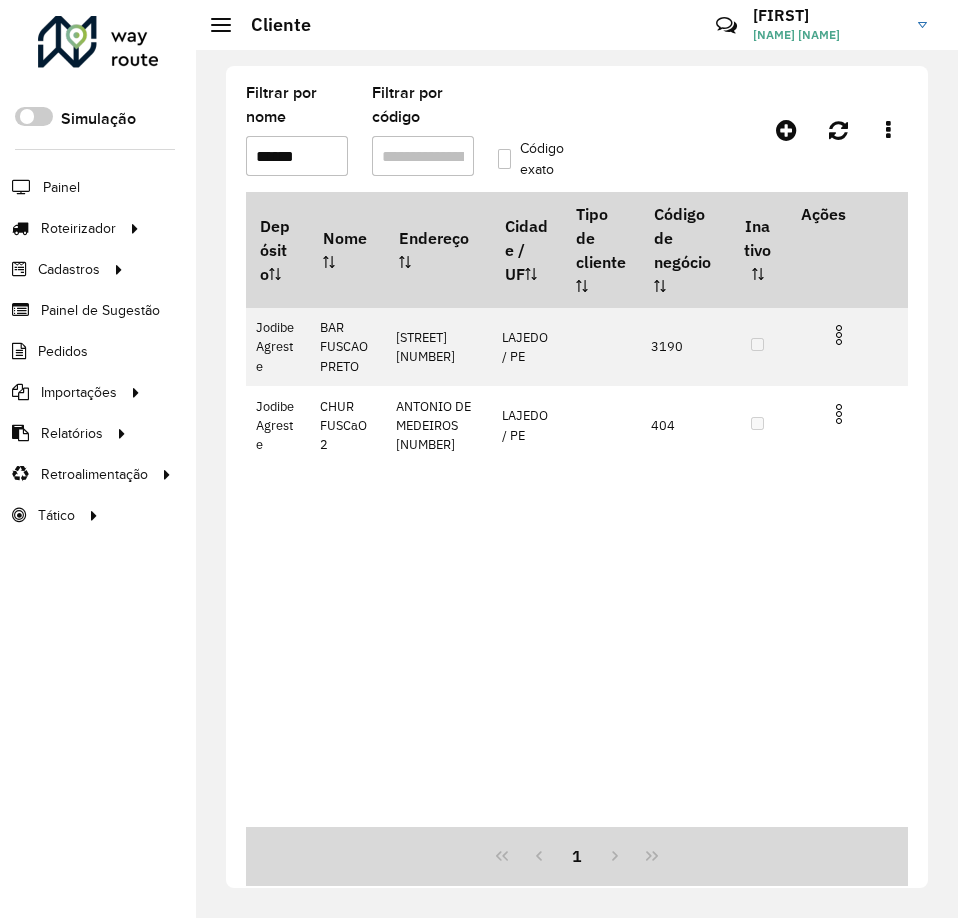 drag, startPoint x: 318, startPoint y: 153, endPoint x: 233, endPoint y: 155, distance: 85.02353 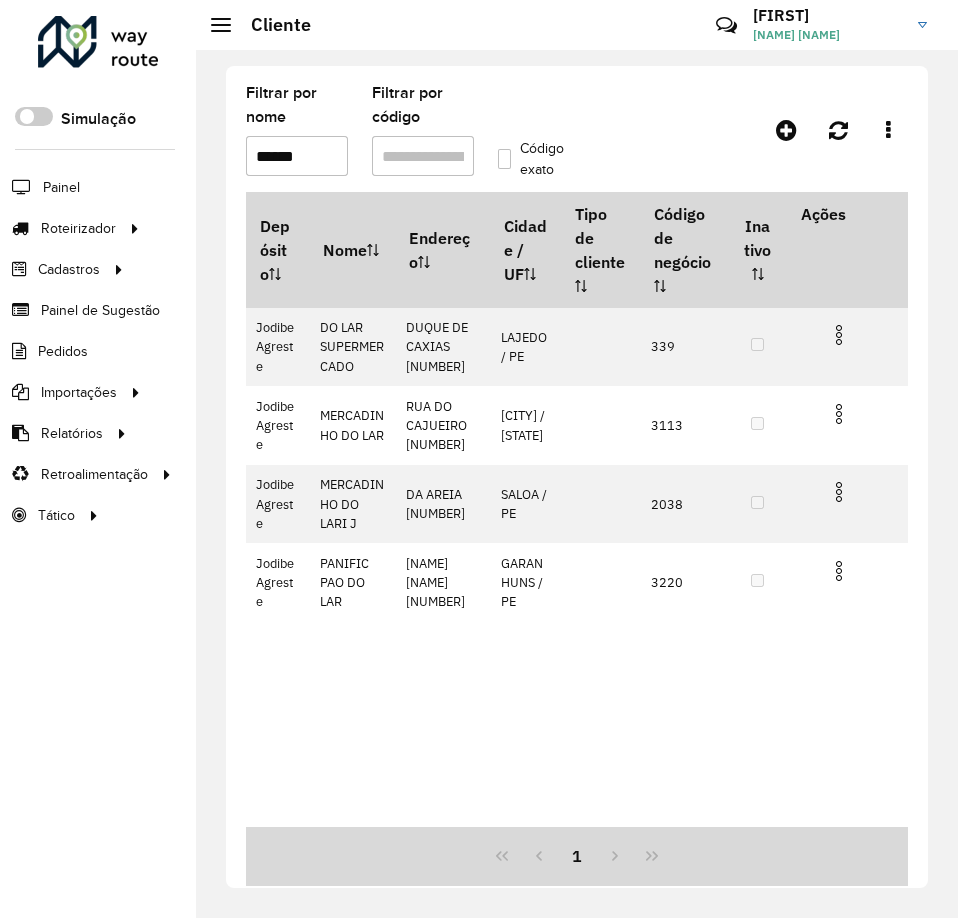 drag, startPoint x: 319, startPoint y: 154, endPoint x: 205, endPoint y: 177, distance: 116.297035 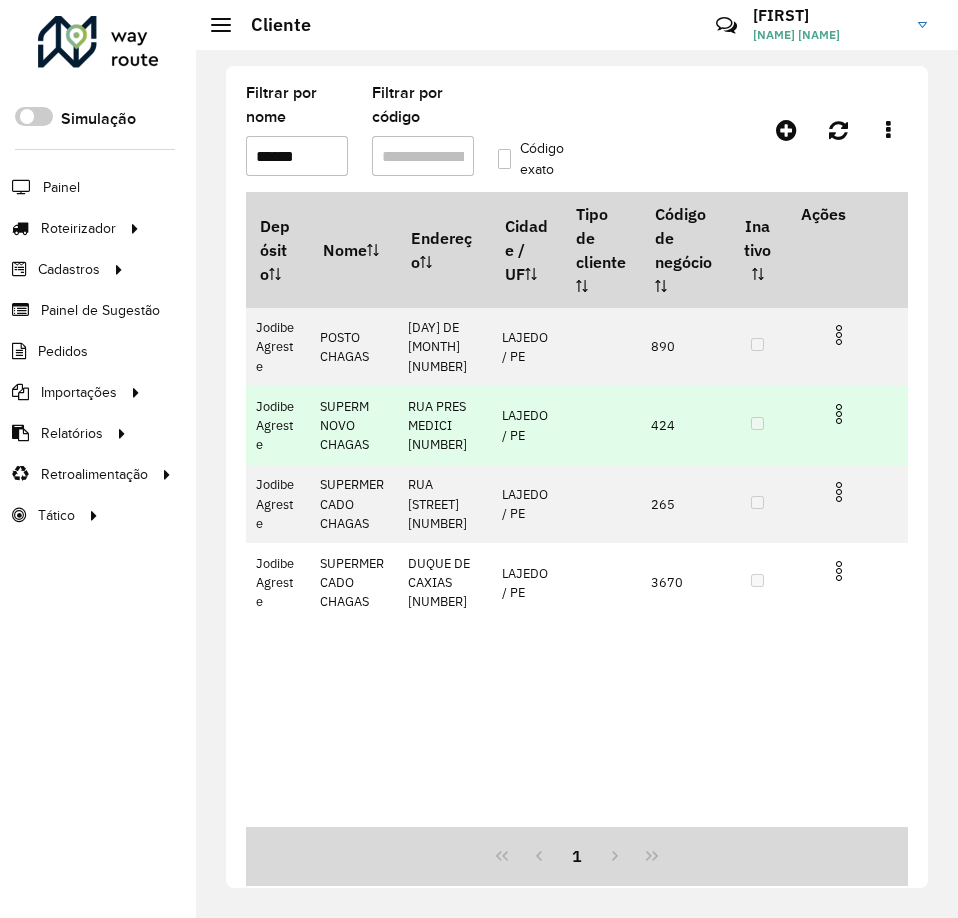 drag, startPoint x: 370, startPoint y: 450, endPoint x: 321, endPoint y: 398, distance: 71.44928 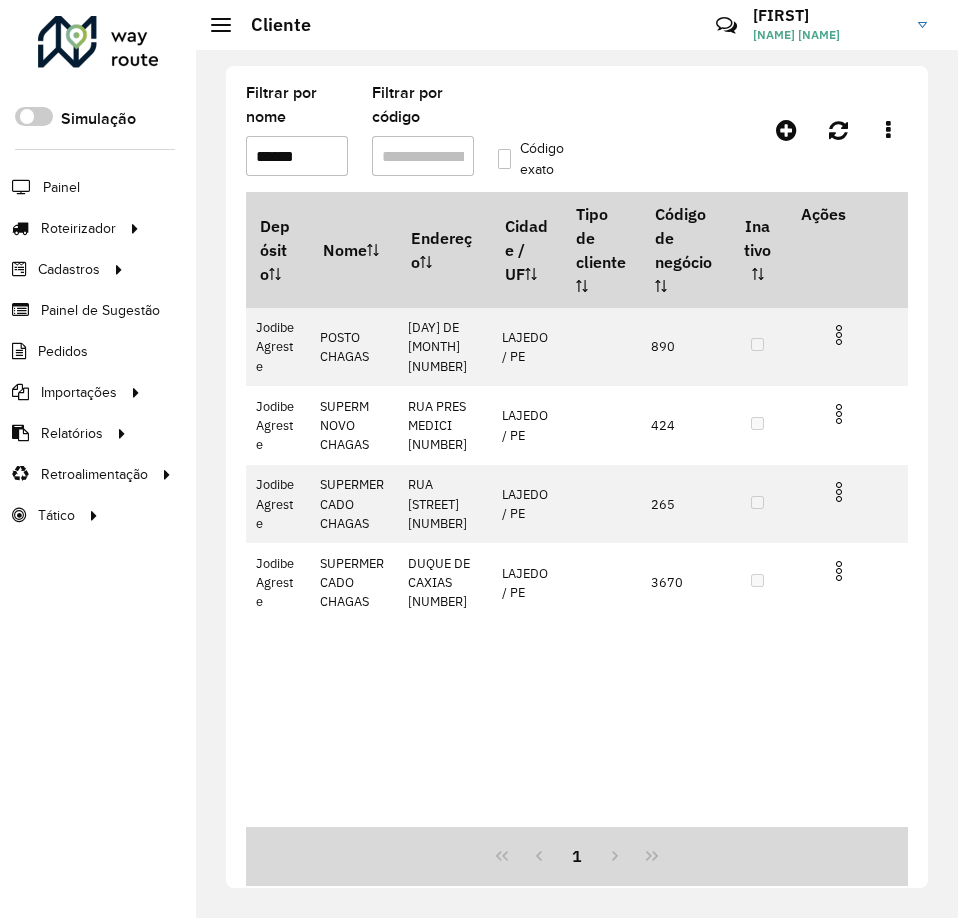 drag, startPoint x: 319, startPoint y: 158, endPoint x: 246, endPoint y: 157, distance: 73.00685 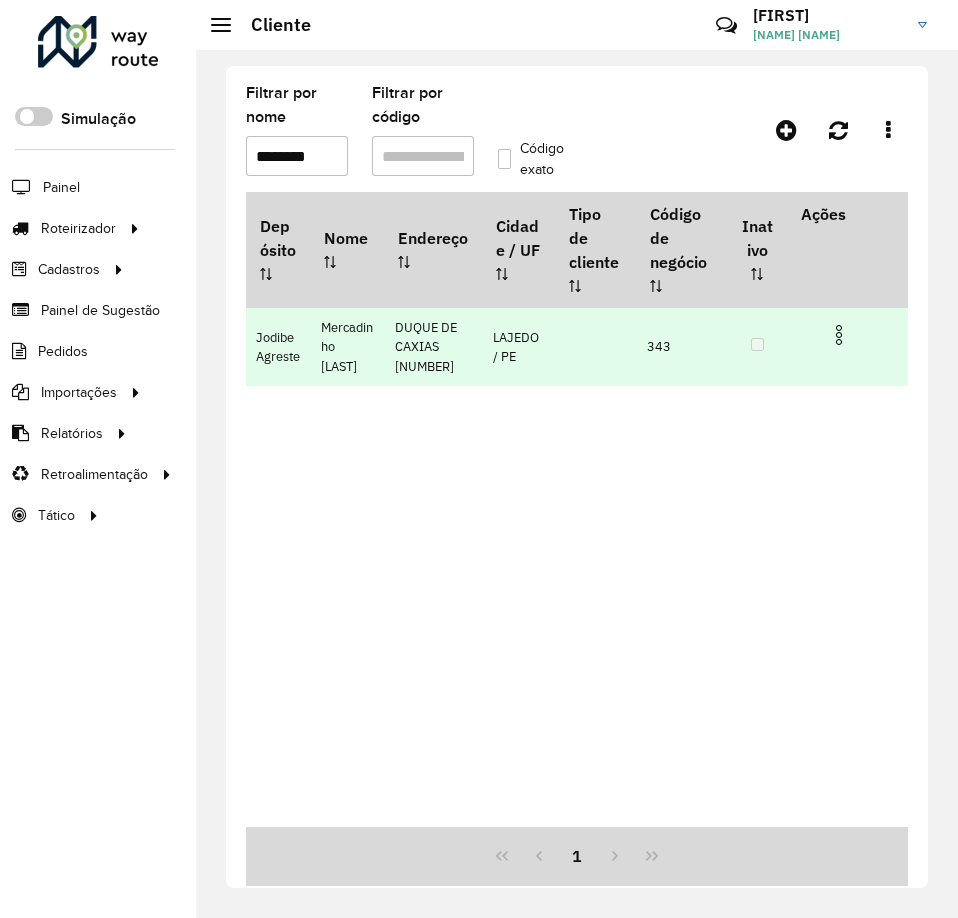 type on "********" 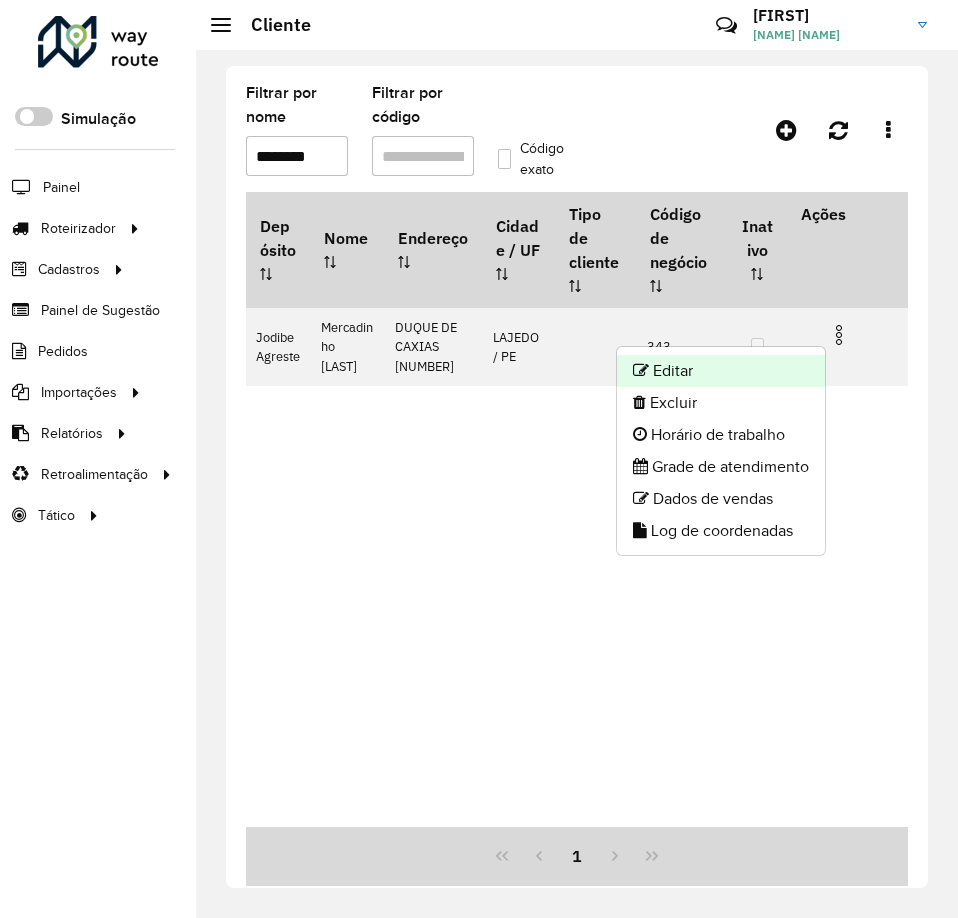 click on "Editar" 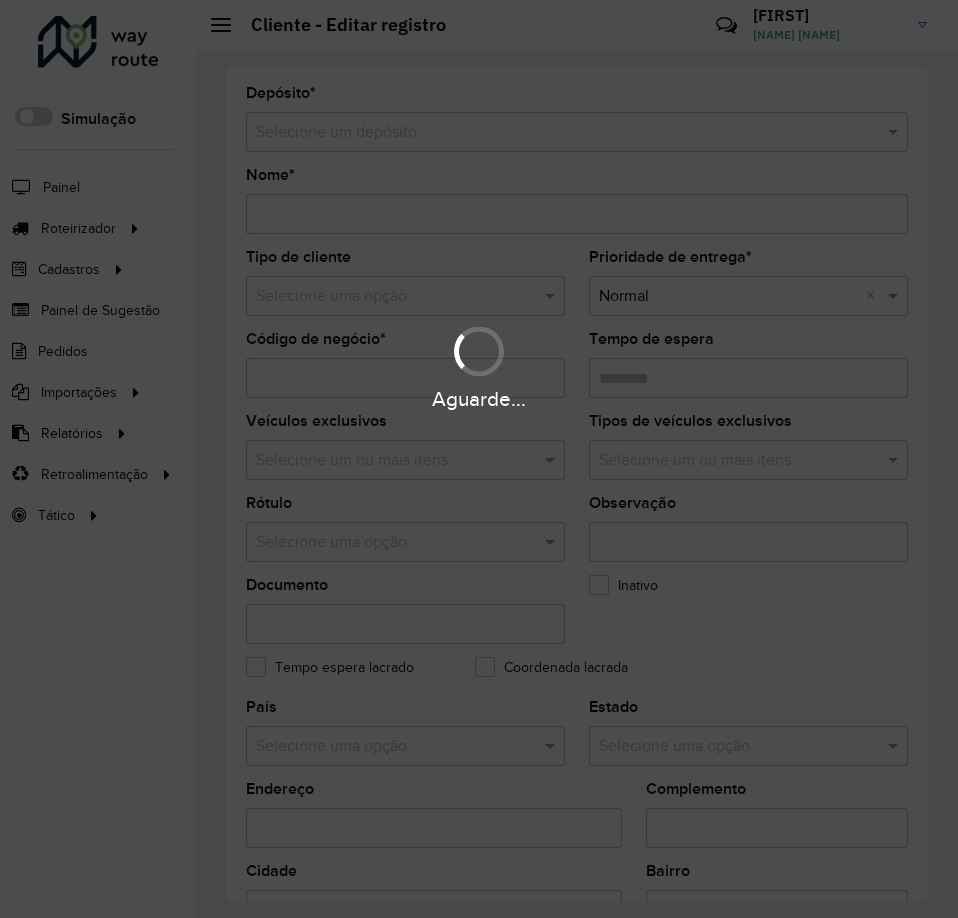 type on "**********" 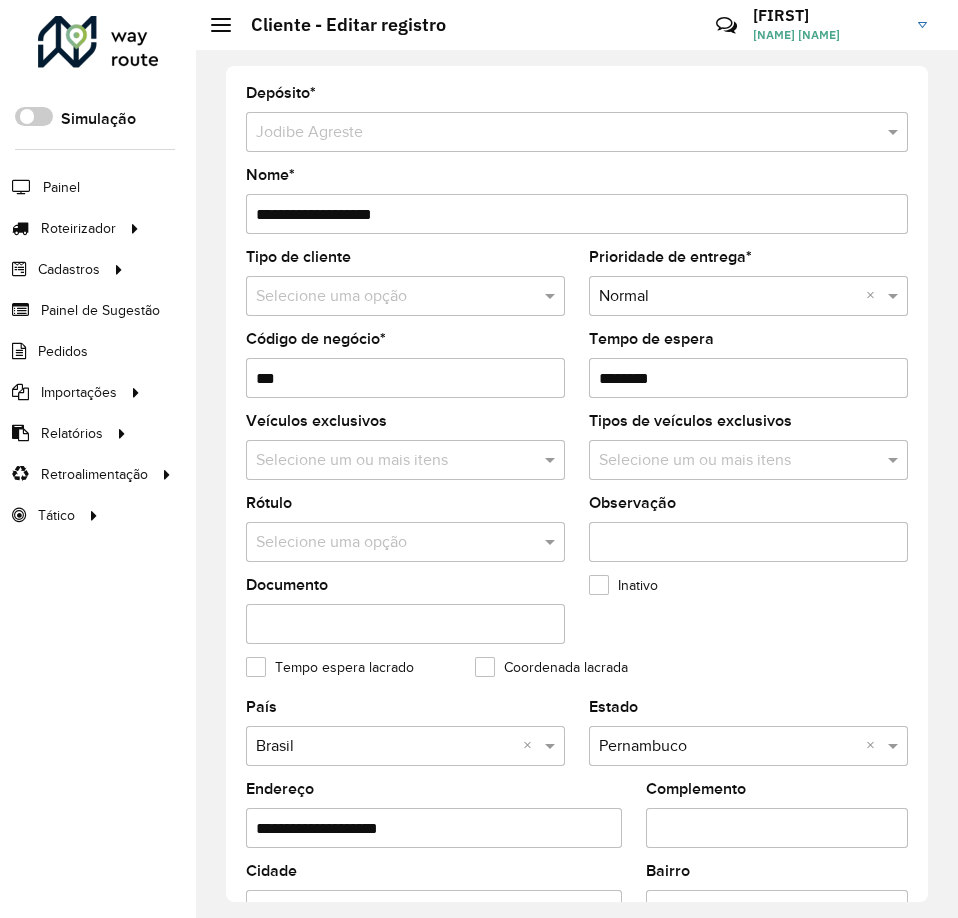 drag, startPoint x: 463, startPoint y: 215, endPoint x: 243, endPoint y: 215, distance: 220 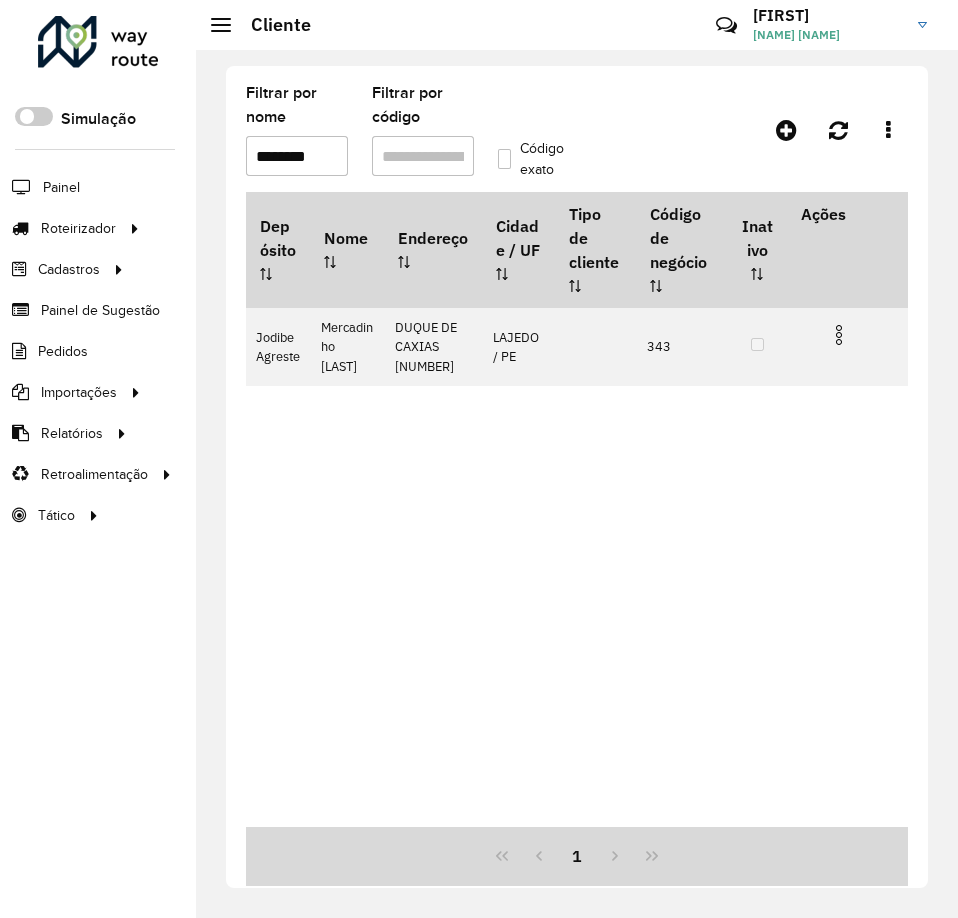 click on "********" at bounding box center [297, 156] 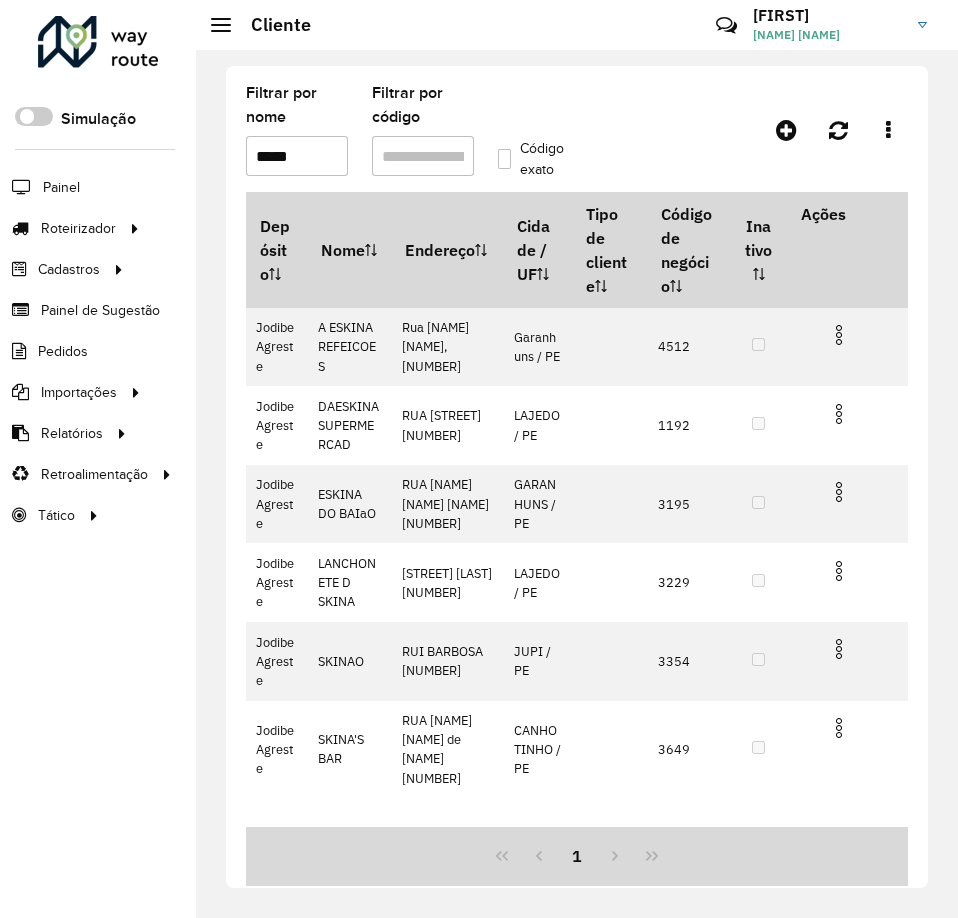 drag, startPoint x: 265, startPoint y: 162, endPoint x: 238, endPoint y: 165, distance: 27.166155 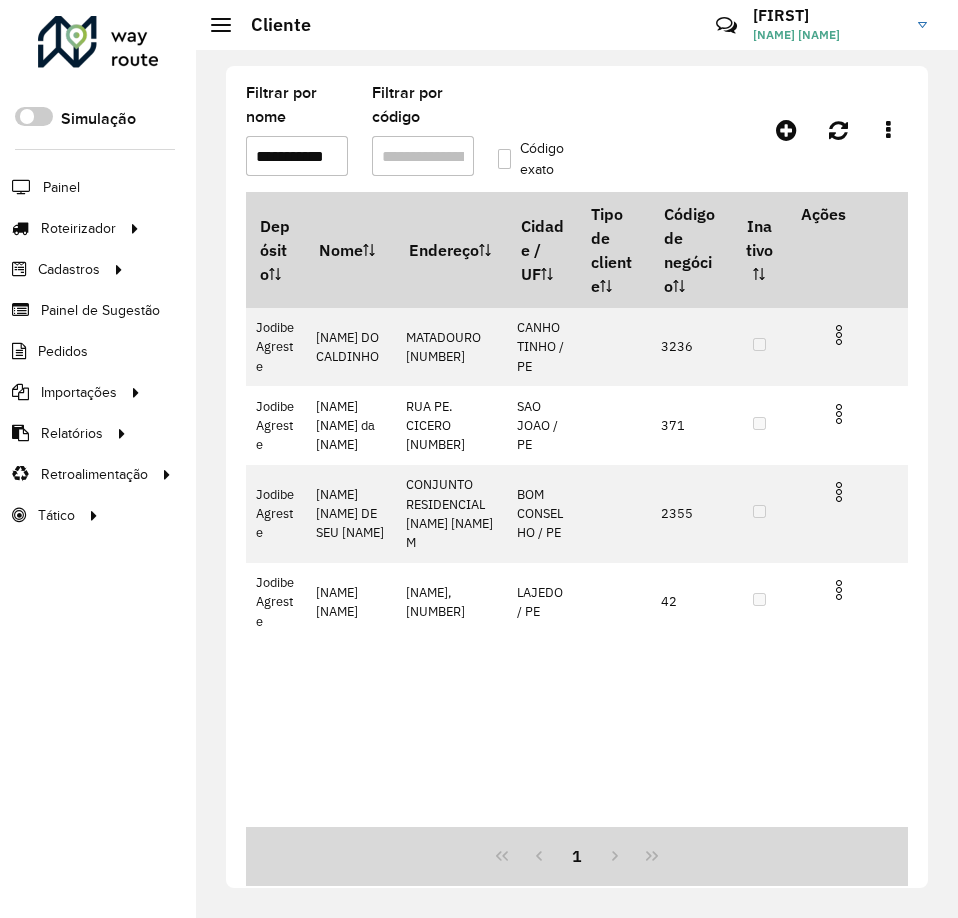 scroll, scrollTop: 0, scrollLeft: 19, axis: horizontal 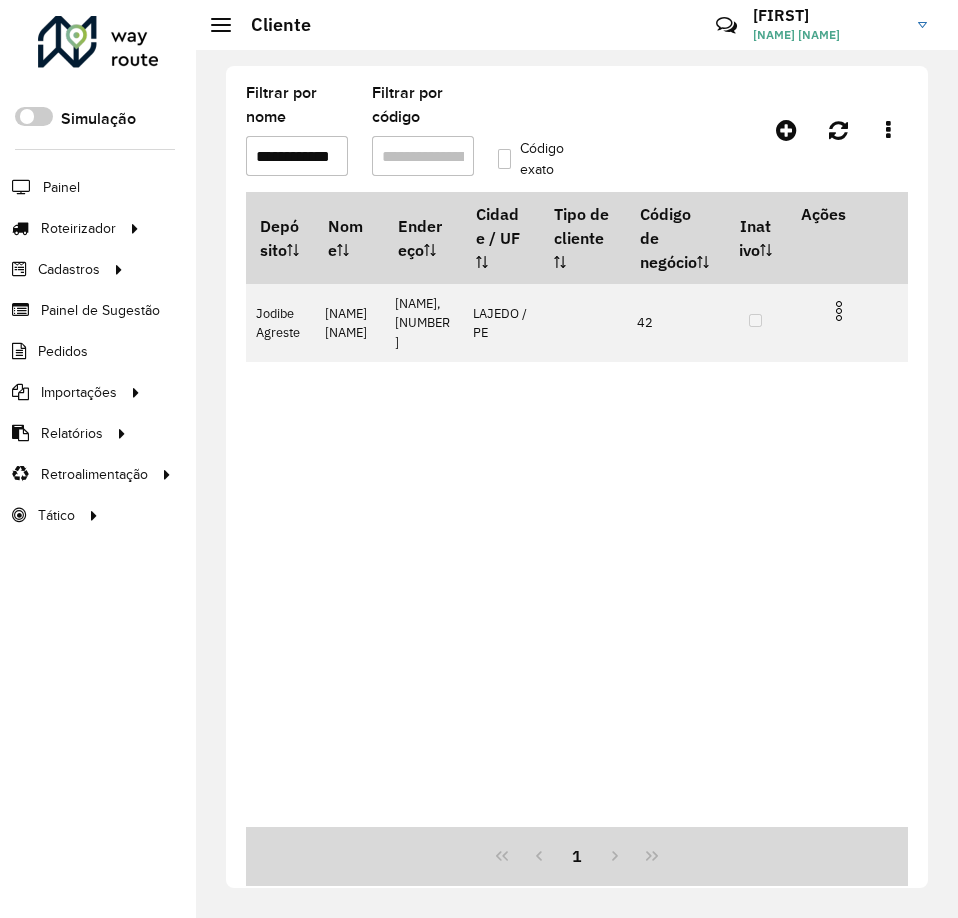 click on "**********" at bounding box center (297, 156) 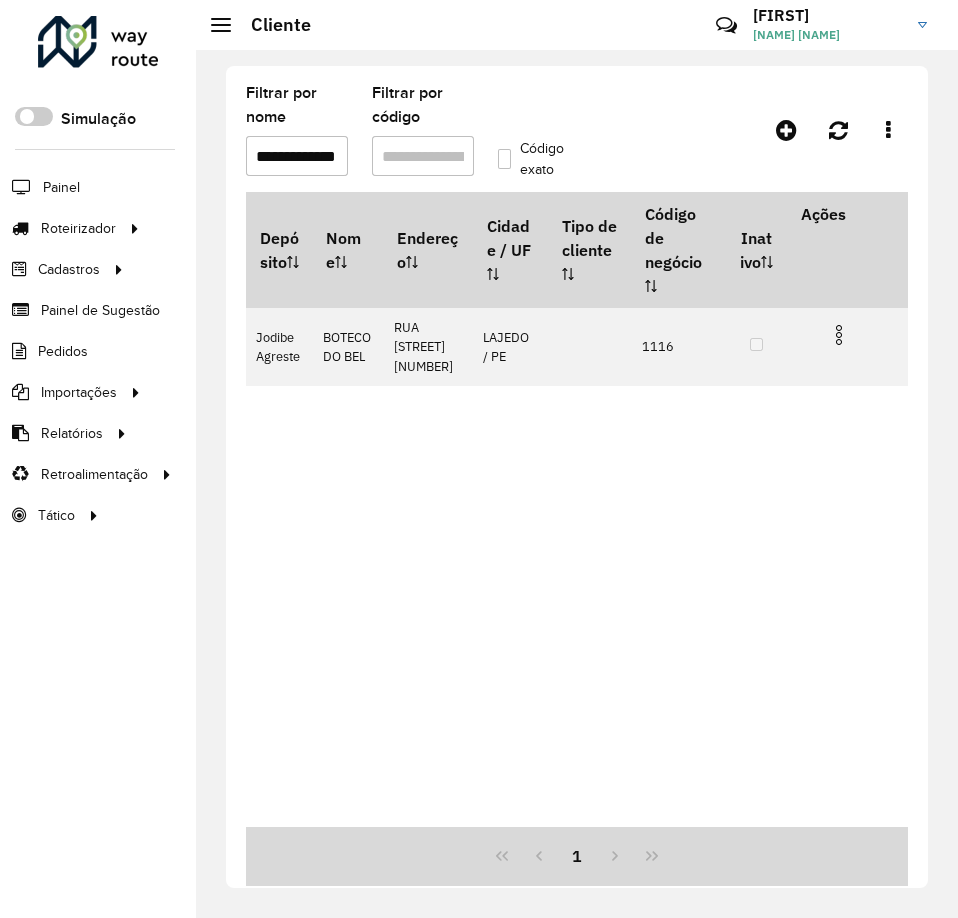 scroll, scrollTop: 0, scrollLeft: 0, axis: both 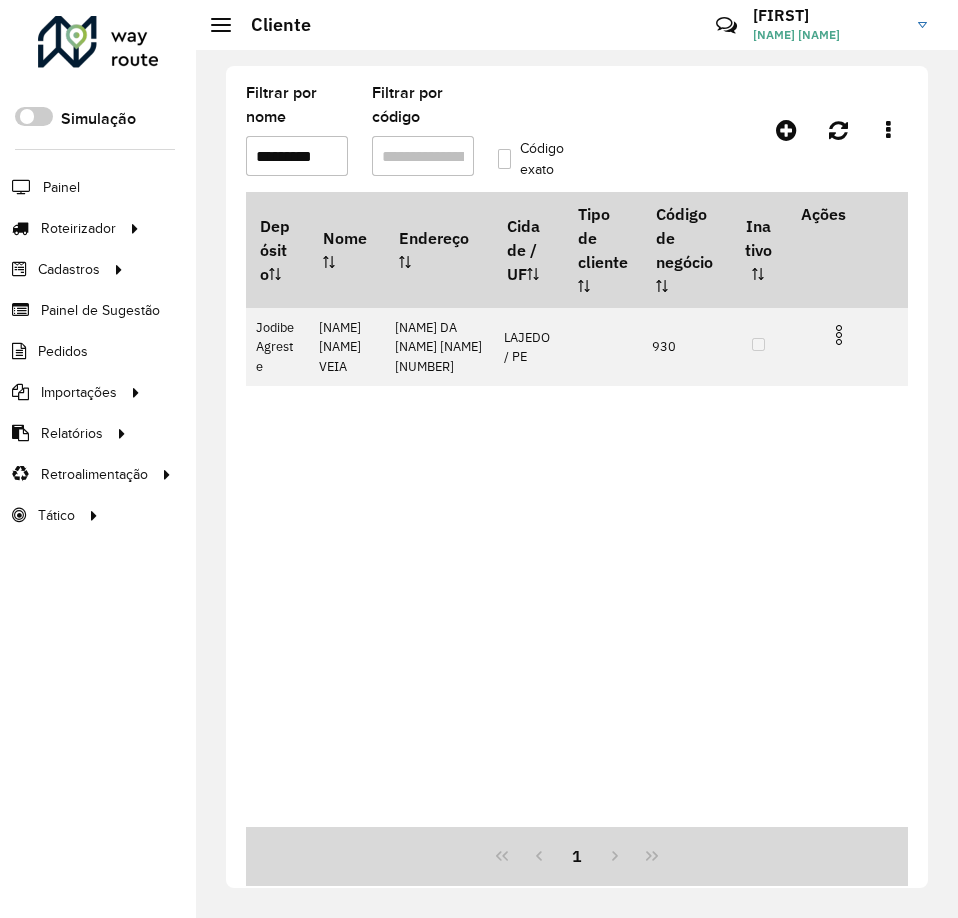 click on "*********" at bounding box center [297, 156] 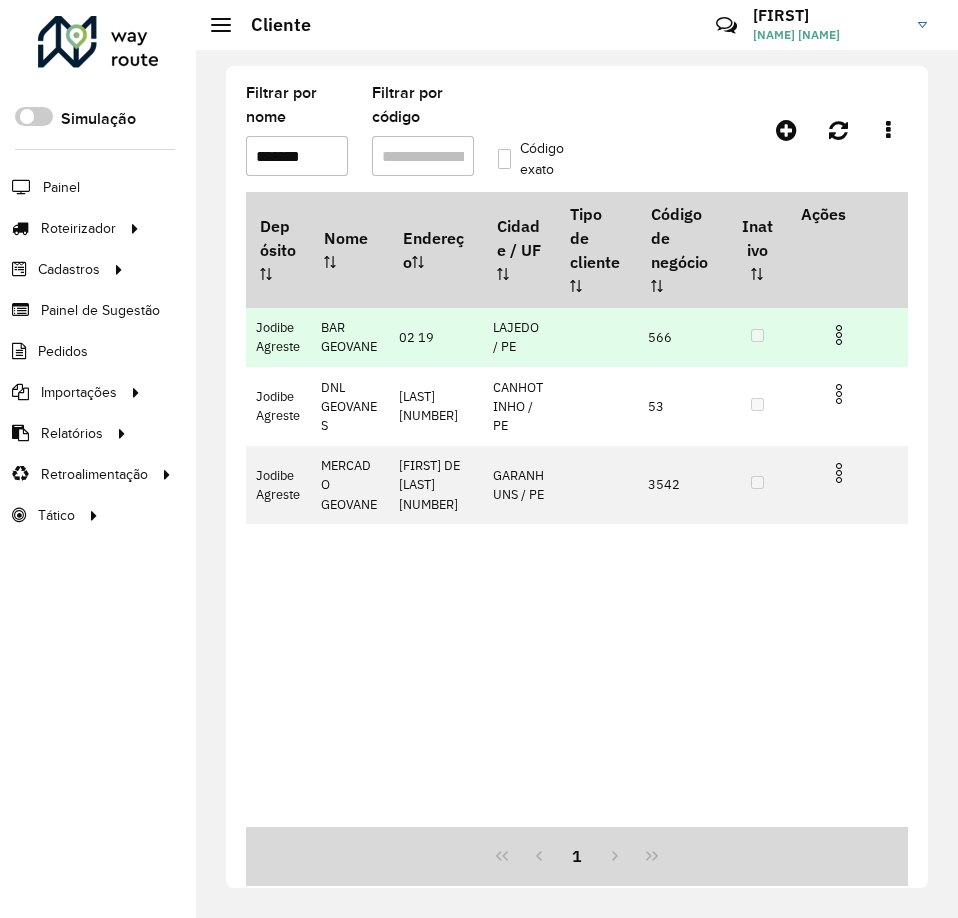 drag, startPoint x: 355, startPoint y: 328, endPoint x: 380, endPoint y: 343, distance: 29.15476 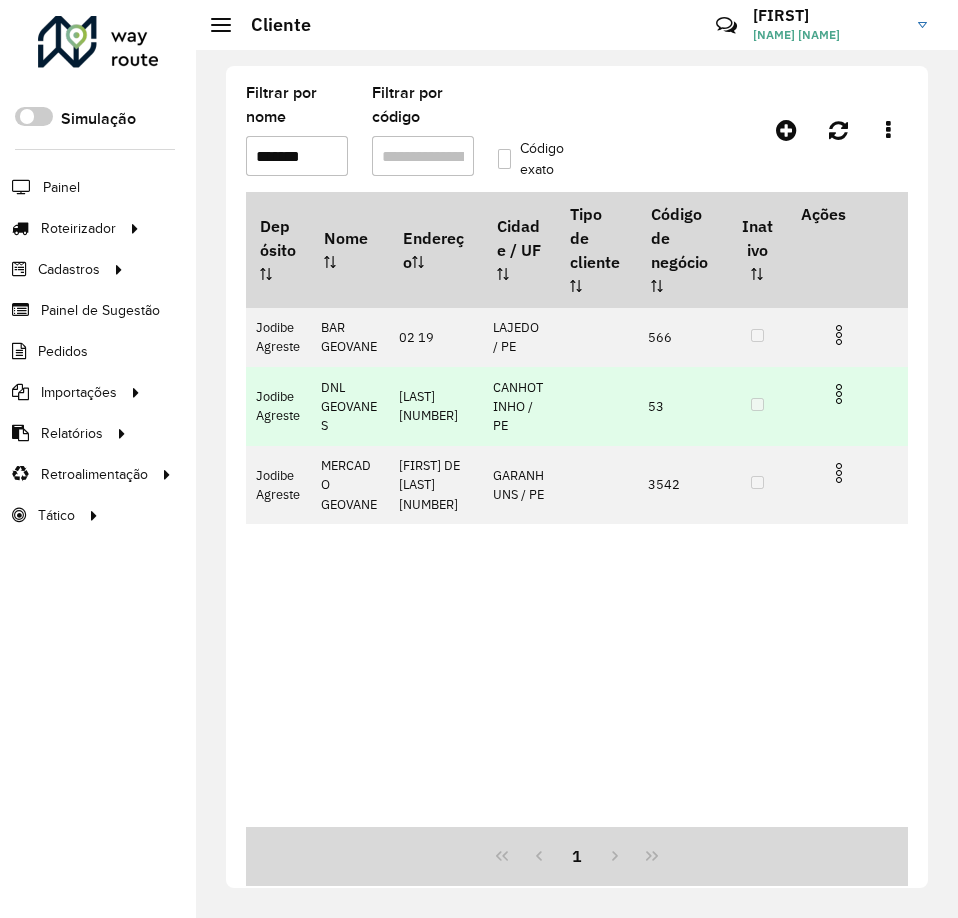 copy on "BAR GEOVANE" 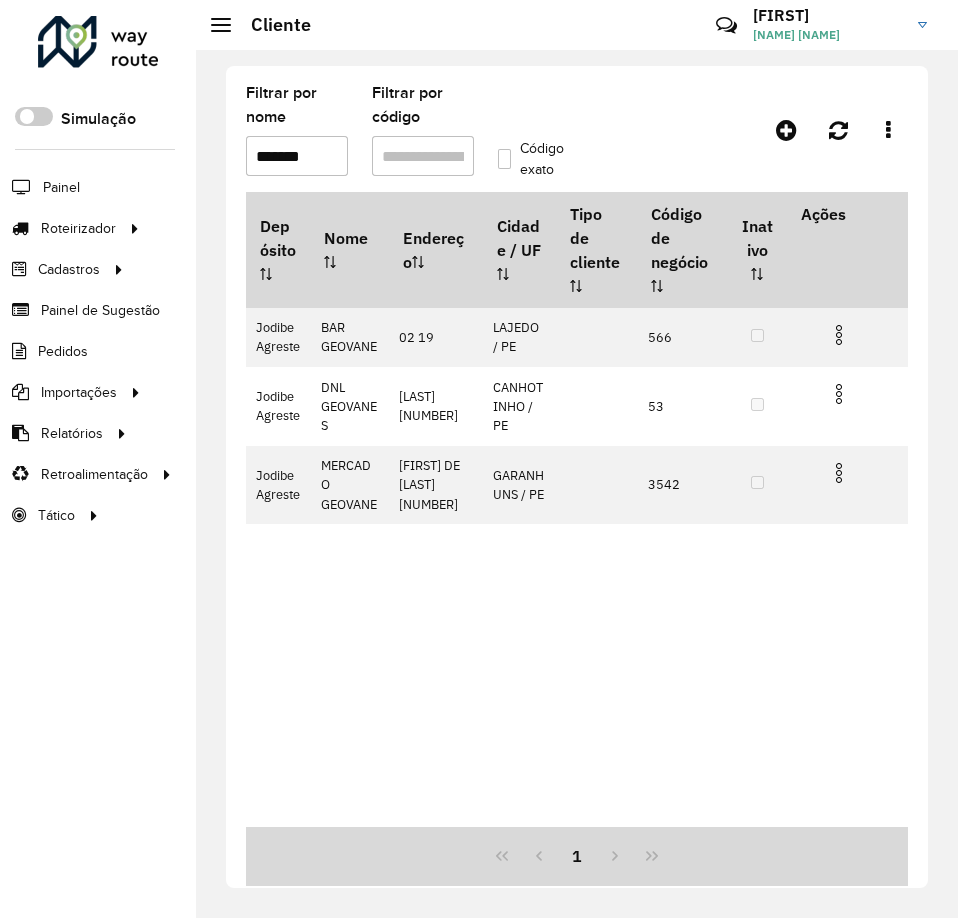 click on "*******" at bounding box center (297, 156) 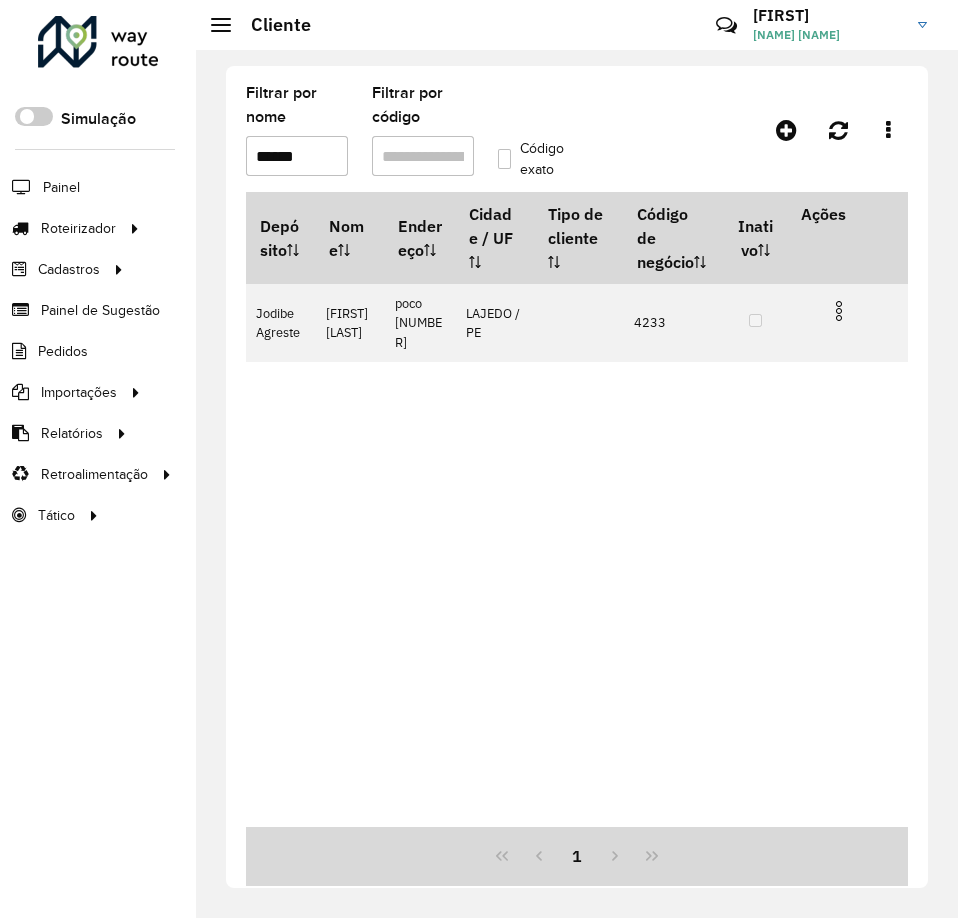 click on "******" at bounding box center (297, 156) 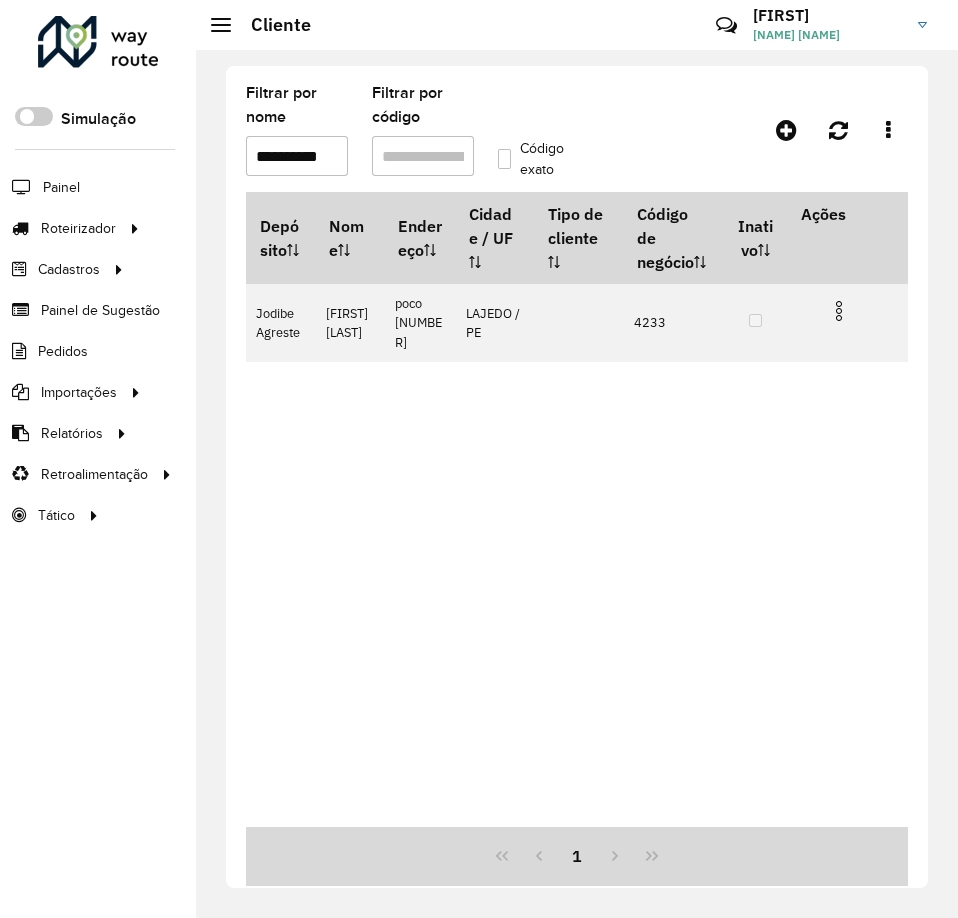 scroll, scrollTop: 0, scrollLeft: 13, axis: horizontal 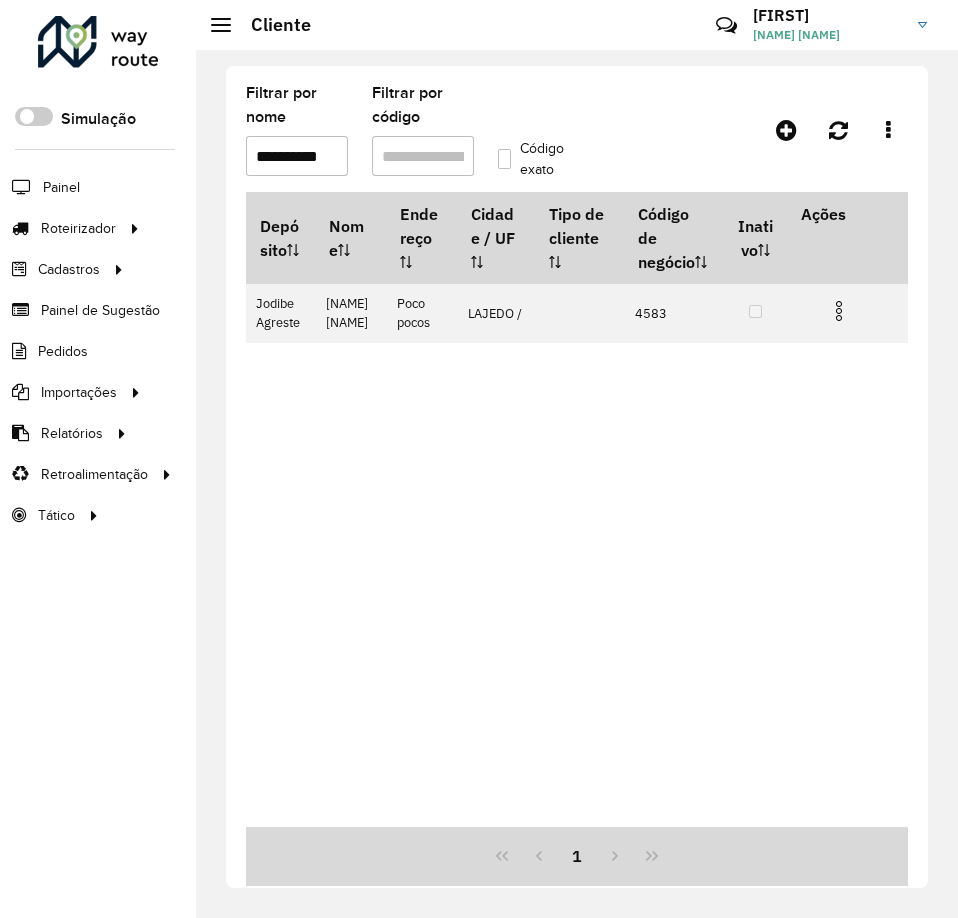 click on "**********" at bounding box center (297, 156) 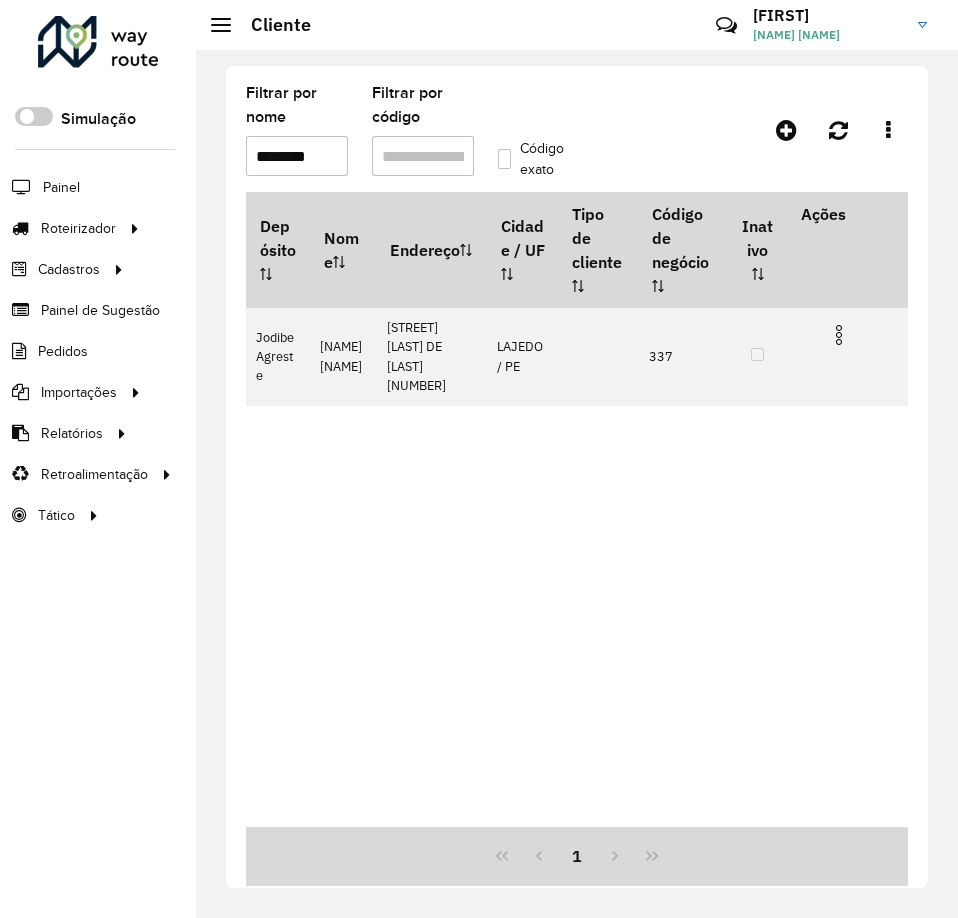 click on "********" at bounding box center [297, 156] 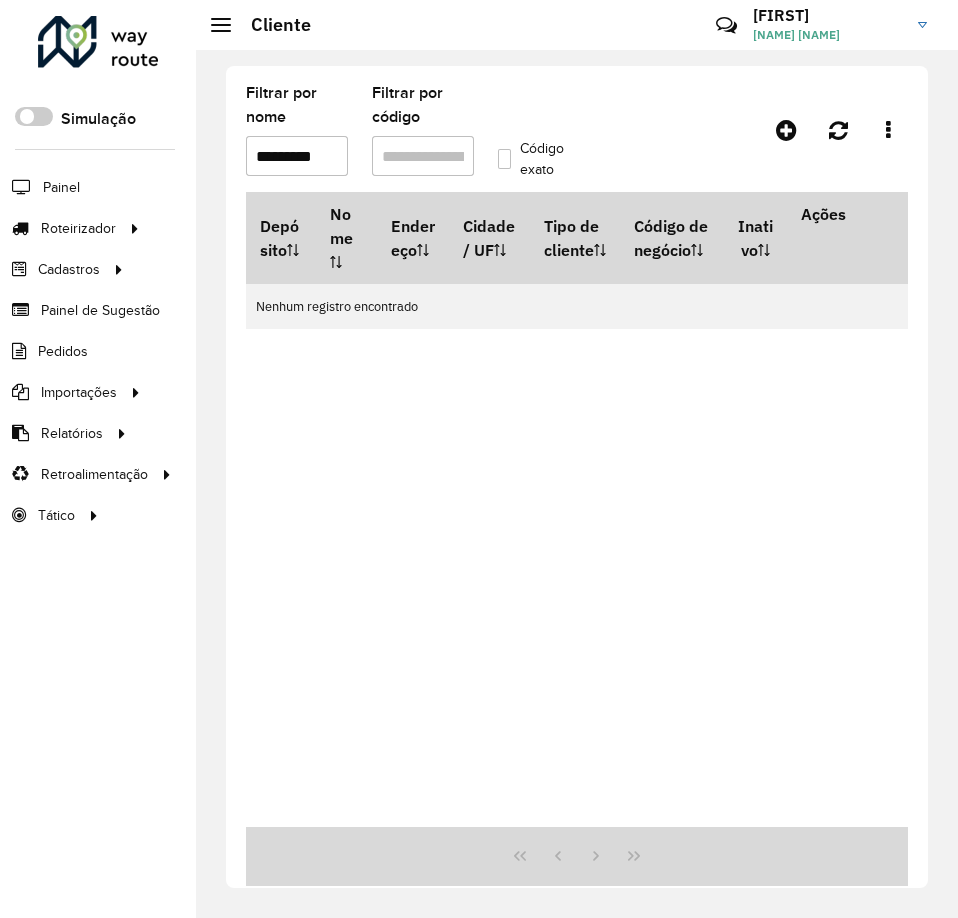 scroll, scrollTop: 0, scrollLeft: 6, axis: horizontal 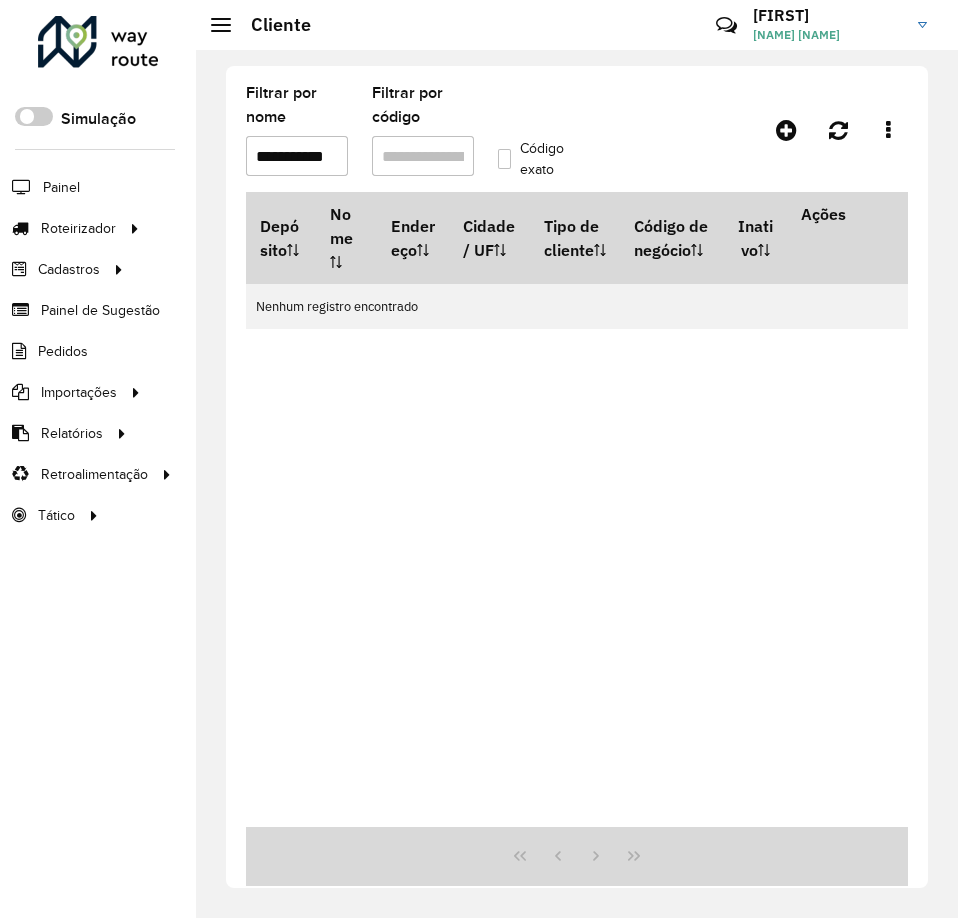 click on "**********" at bounding box center (297, 156) 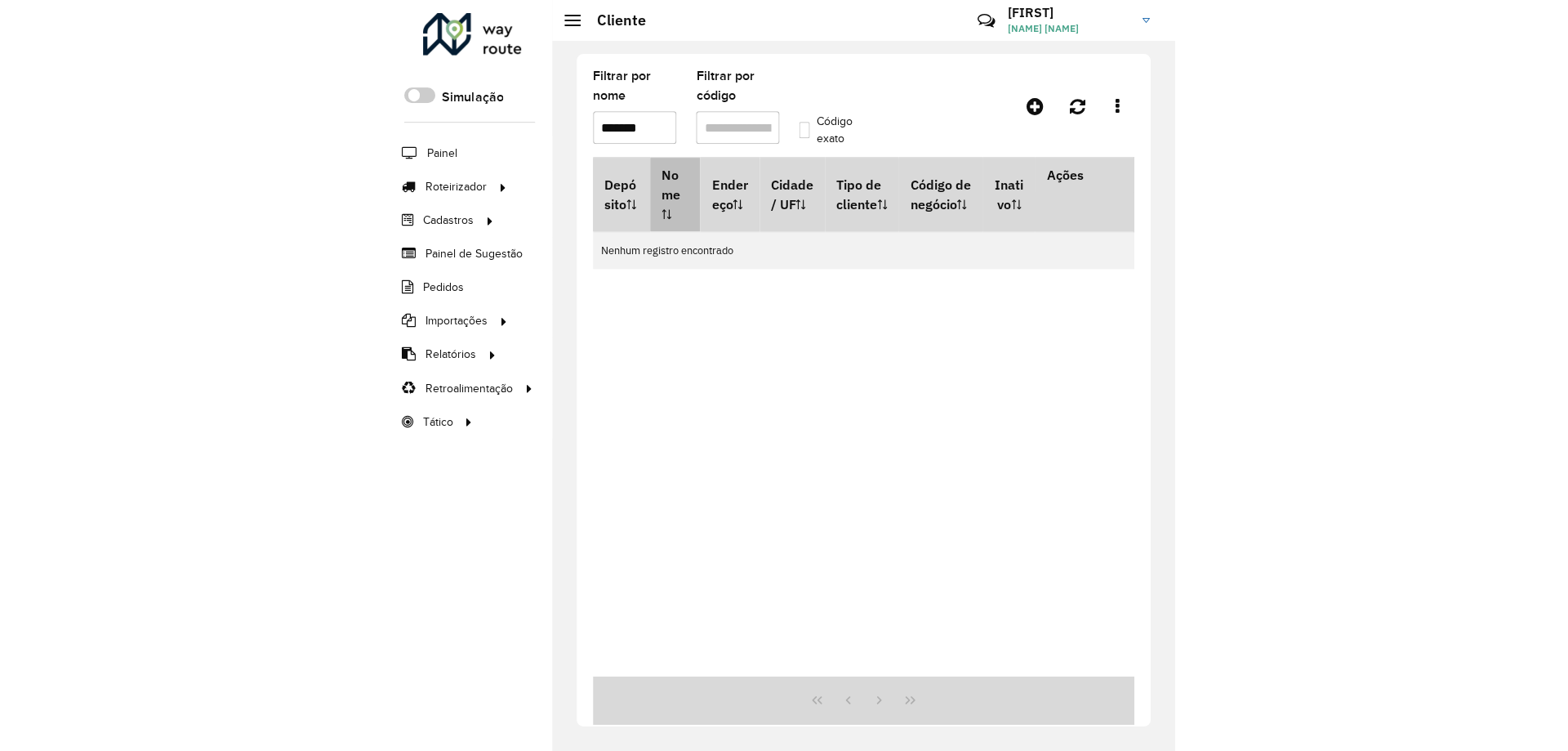 scroll, scrollTop: 0, scrollLeft: 0, axis: both 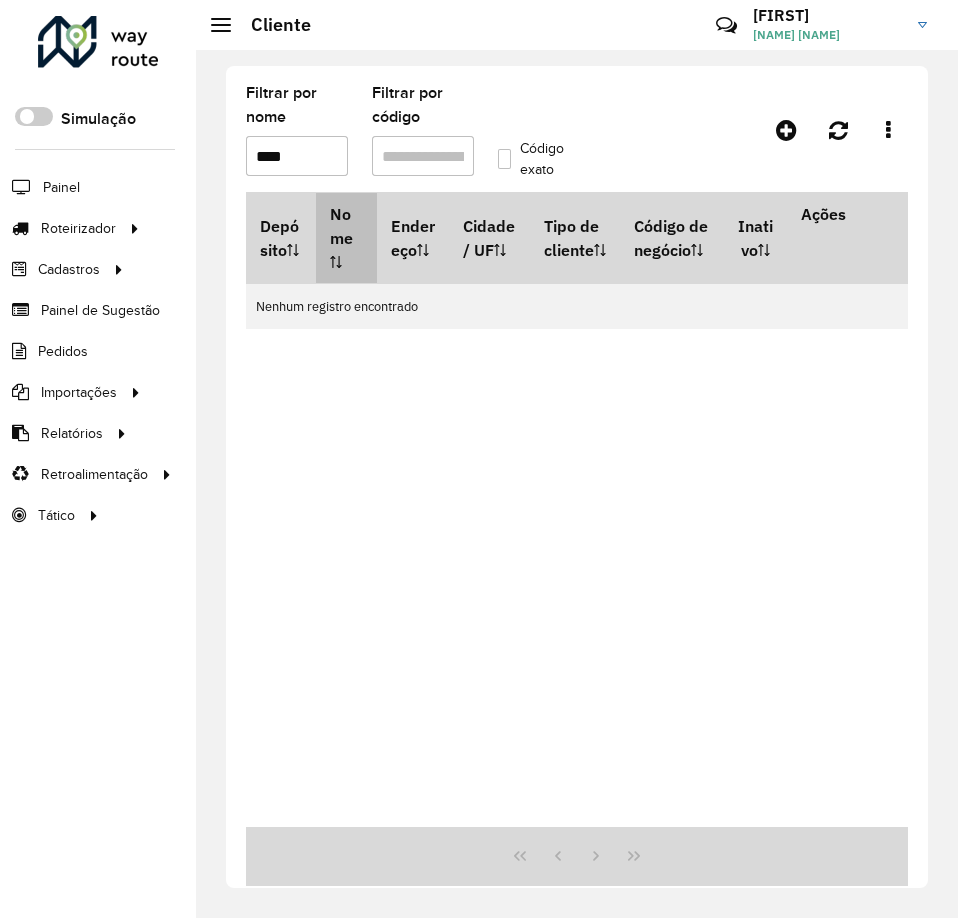 type on "***" 